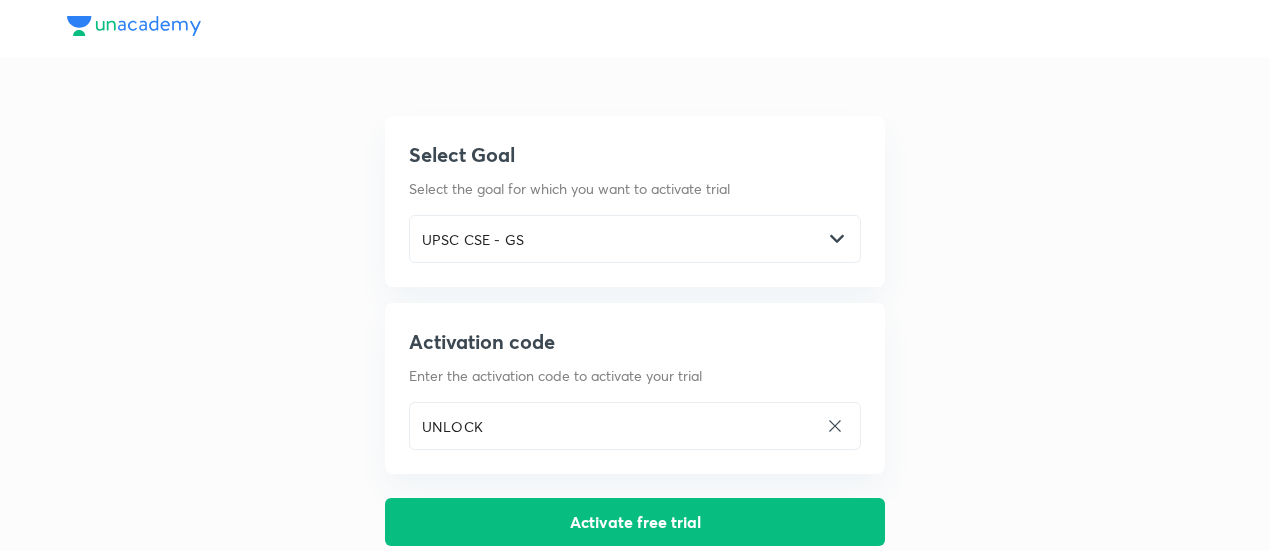 scroll, scrollTop: 0, scrollLeft: 0, axis: both 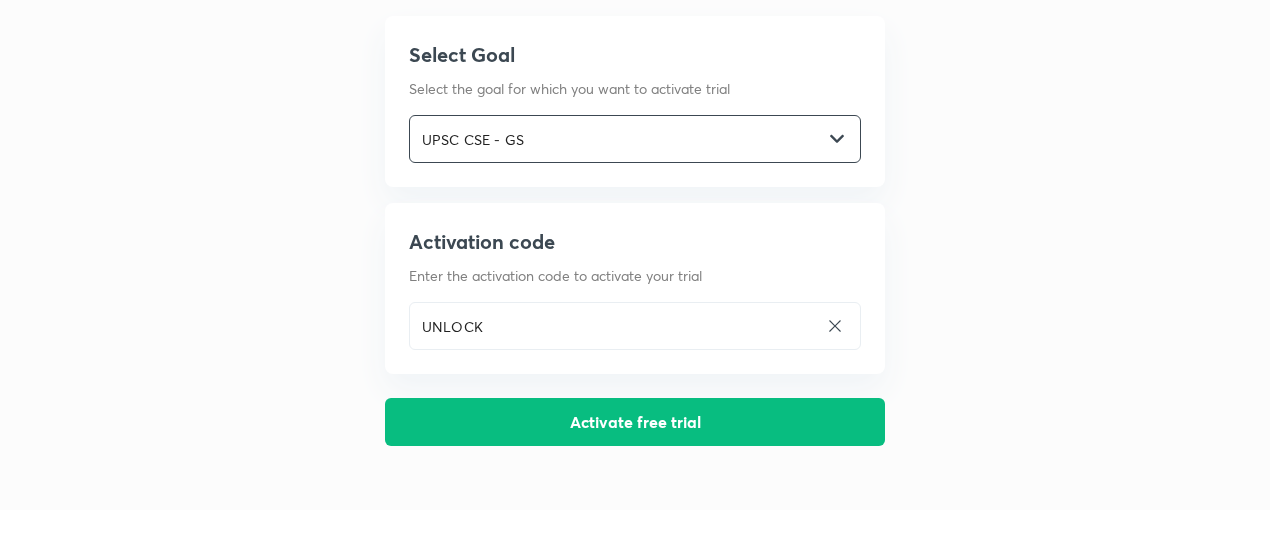 click on "UPSC CSE - GS" at bounding box center [616, 139] 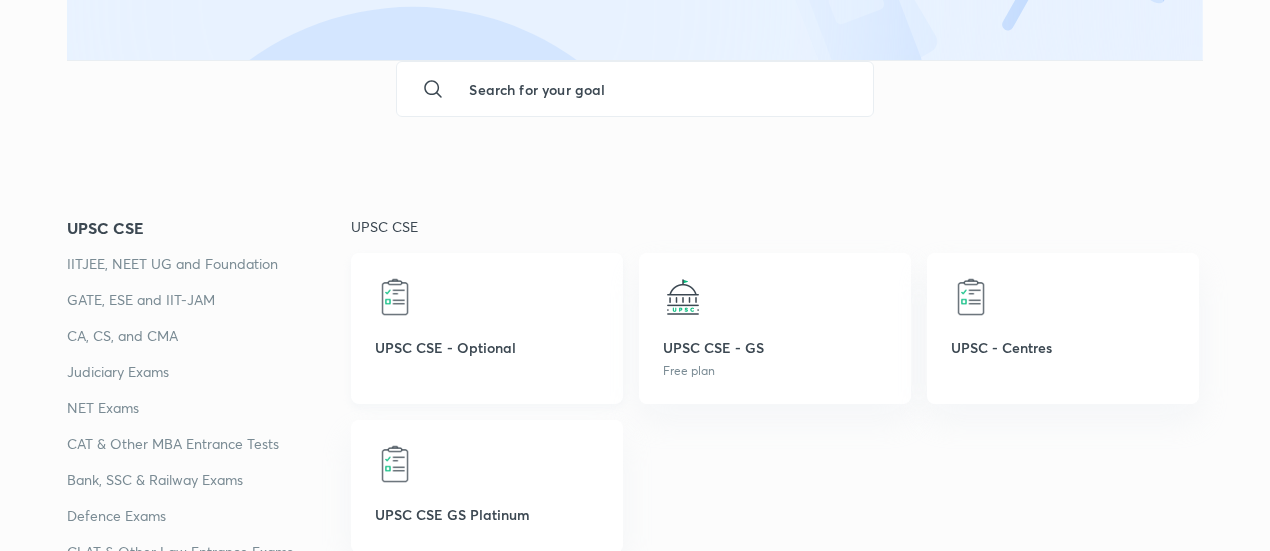 scroll, scrollTop: 300, scrollLeft: 0, axis: vertical 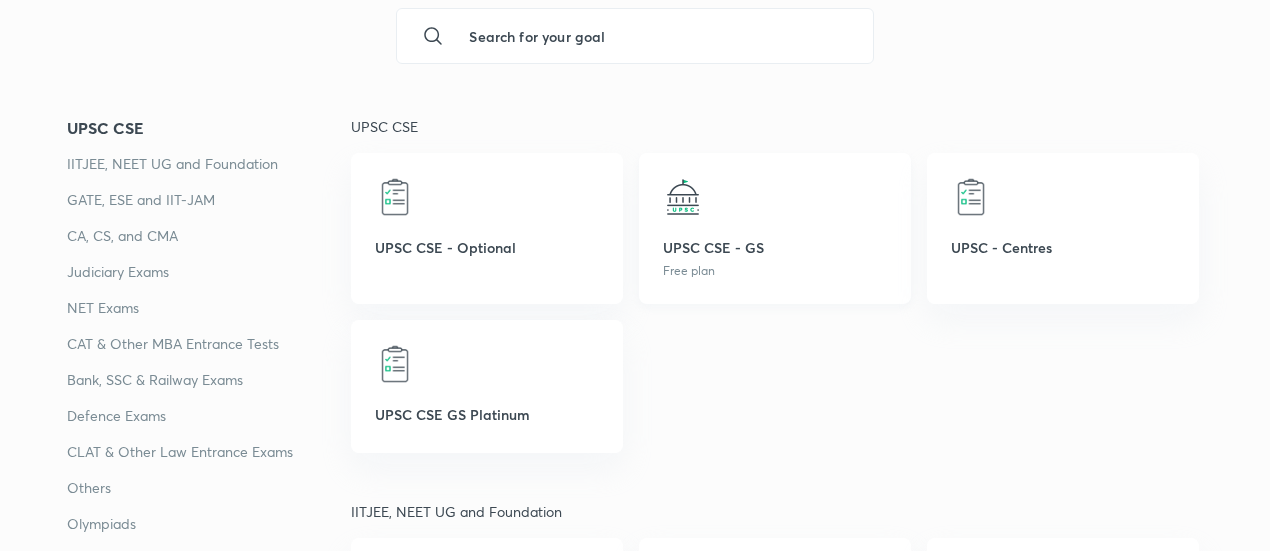 click at bounding box center (775, 197) 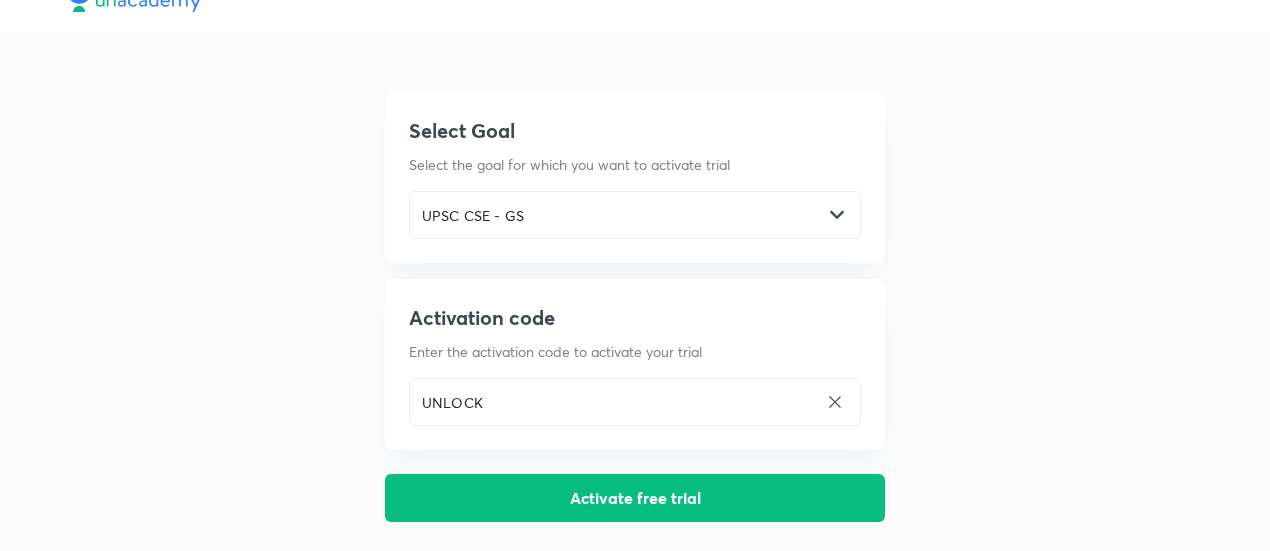 scroll, scrollTop: 0, scrollLeft: 0, axis: both 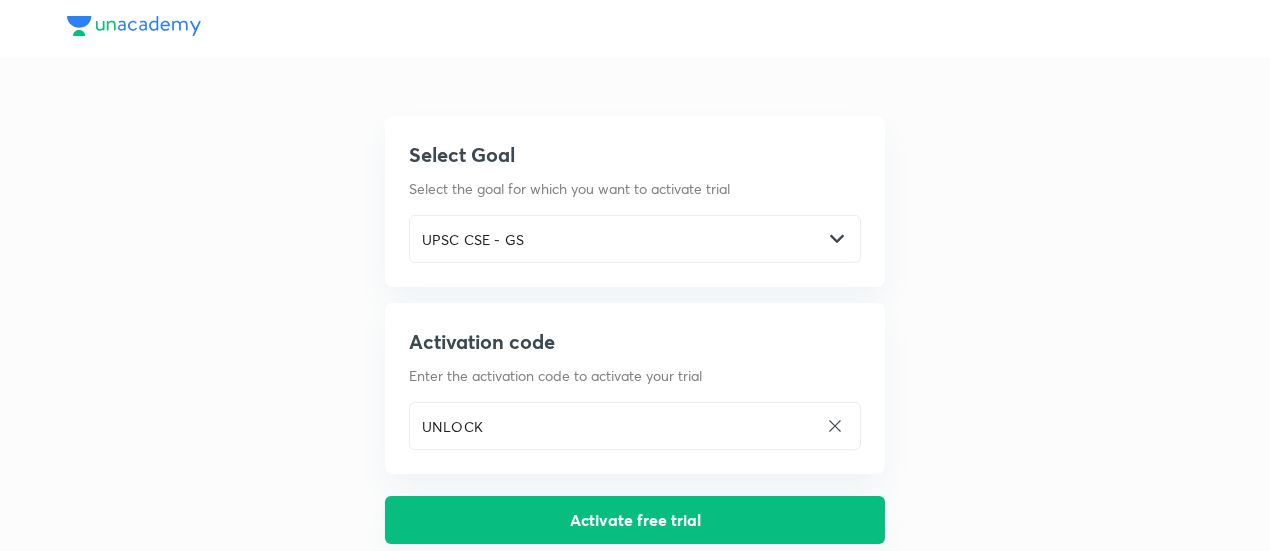 click on "Activate free trial" at bounding box center [635, 520] 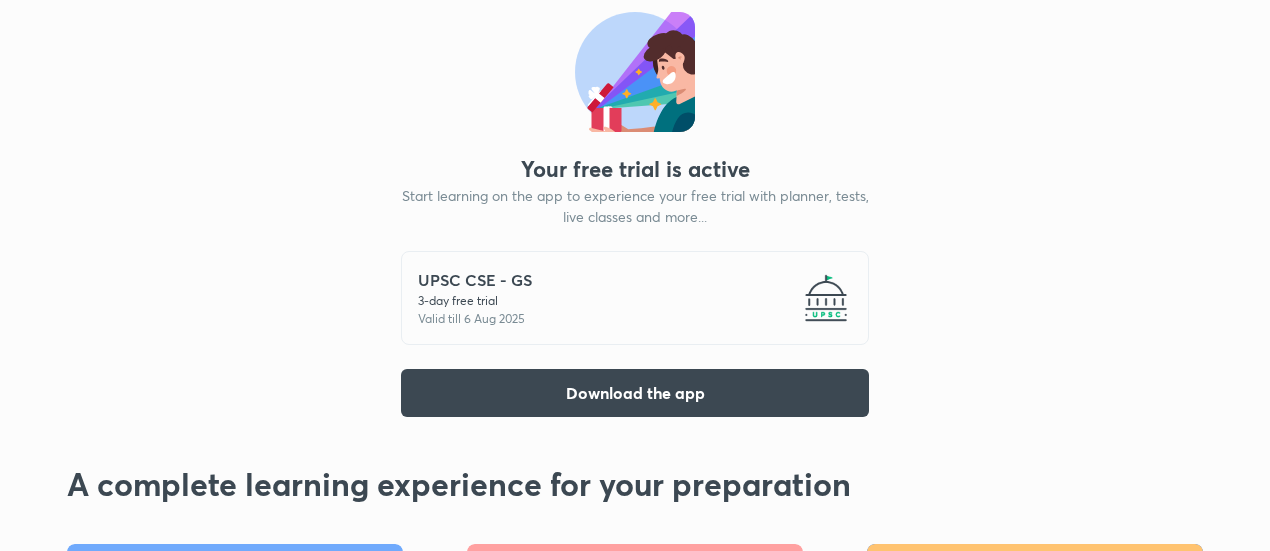 scroll, scrollTop: 100, scrollLeft: 0, axis: vertical 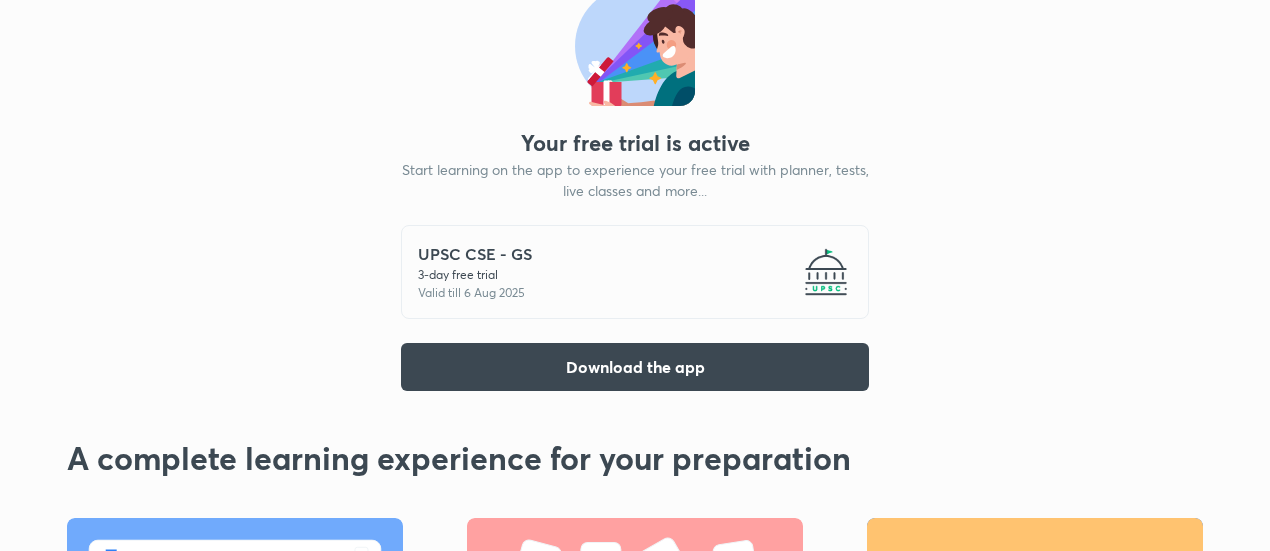 click on "Your free trial is active Start learning on the app to experience your free trial with planner, tests, live classes and more... UPSC CSE - GS 3 -day free trial Valid till 6 Aug 2025 Download the app A complete learning experience for your preparation Daily live classes Chat with educators, ask questions, answer live polls, and get your doubts cleared - all while the class is going on Practice and revise Learning isn't just limited to classes with our practice section, mock tests and lecture notes shared as PDFs for your revision Learn anytime, anywhere One subscription gets you access to all our live and recorded classes to watch from the comfort of any of your devices" at bounding box center [635, 412] 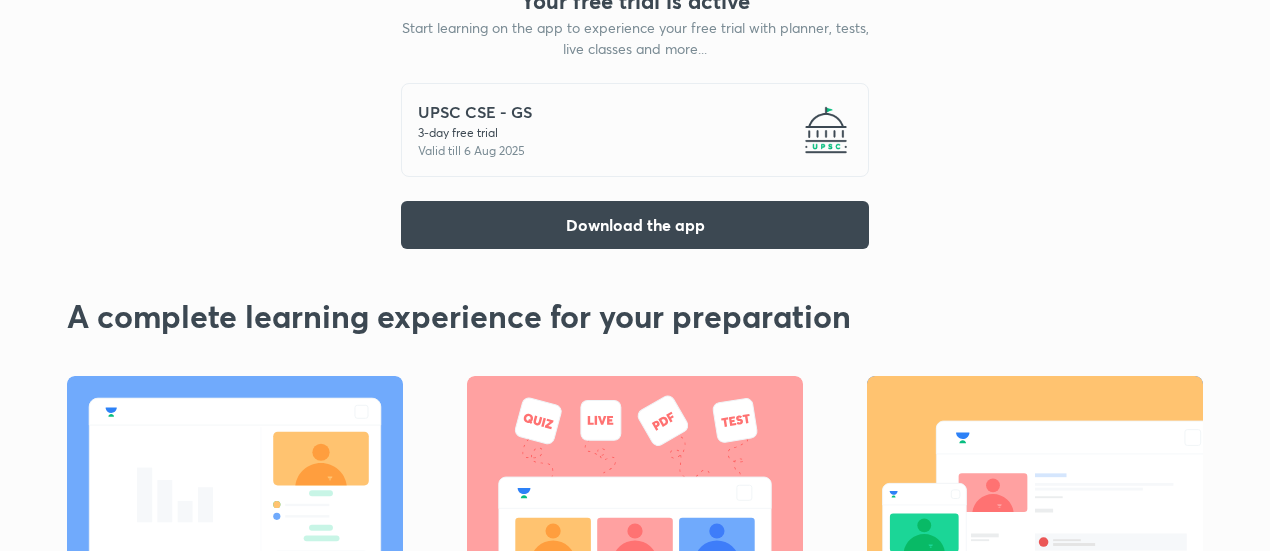 scroll, scrollTop: 500, scrollLeft: 0, axis: vertical 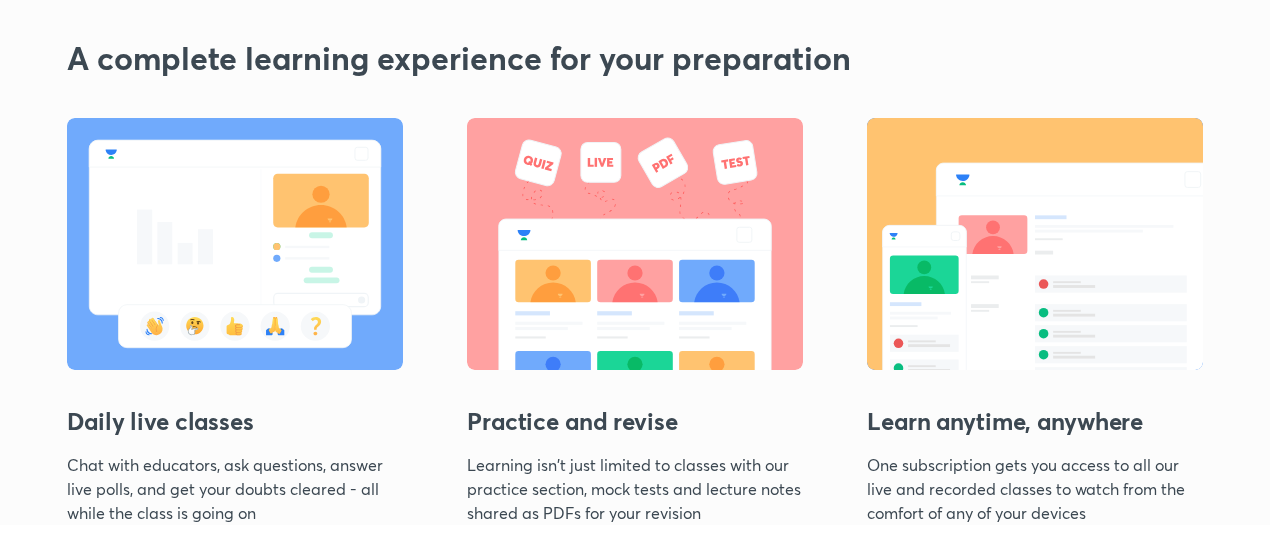click at bounding box center [1035, 244] 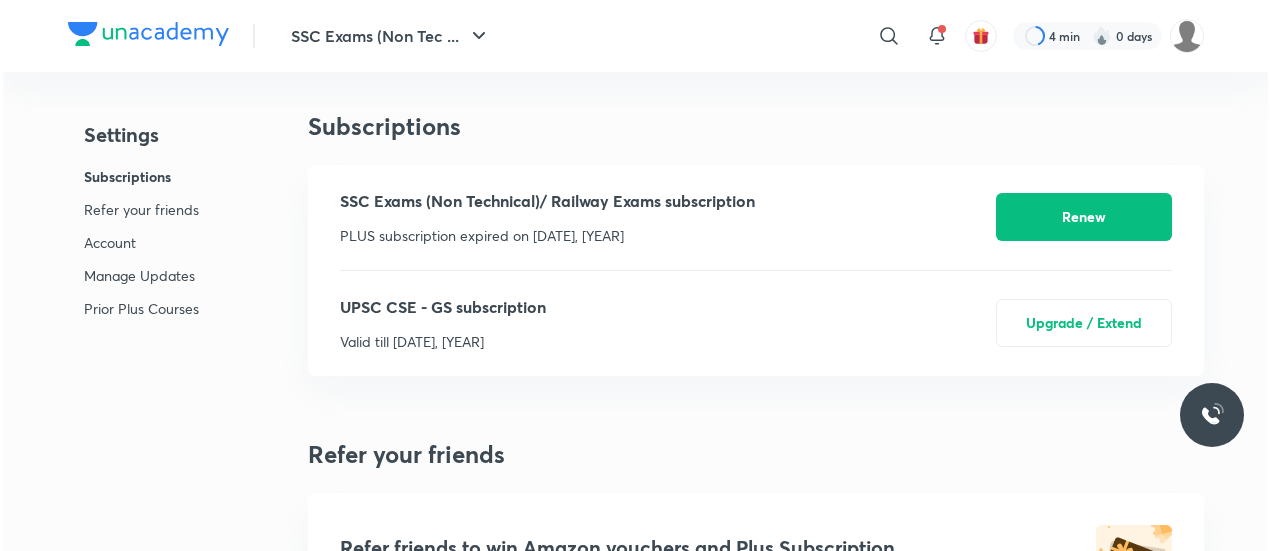 scroll, scrollTop: 0, scrollLeft: 0, axis: both 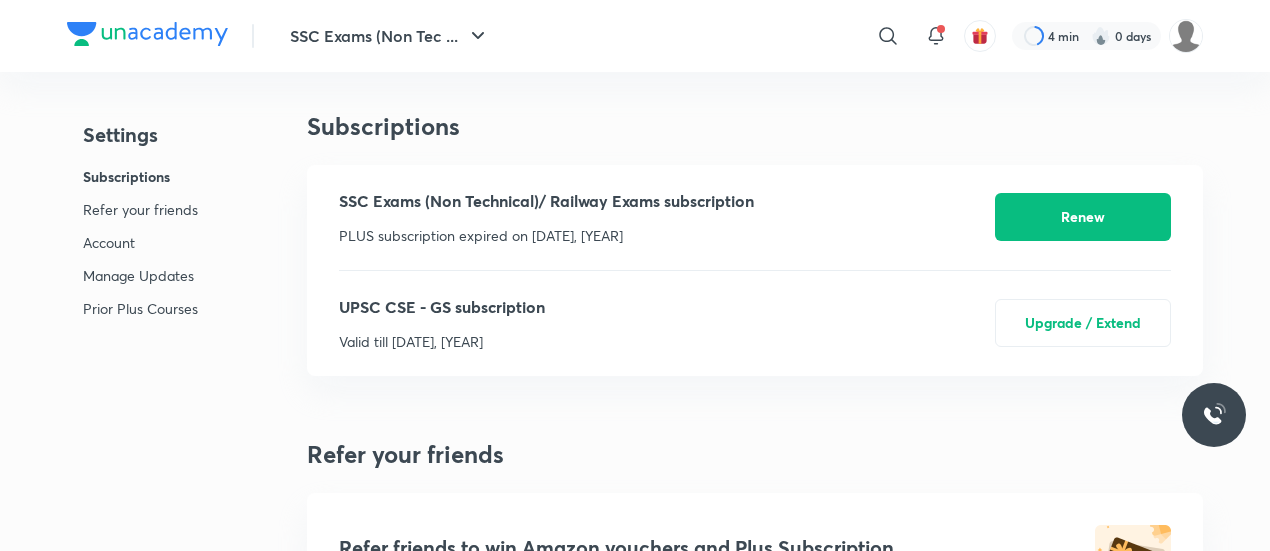 click on "Settings Subscriptions Refer your friends Account Manage Updates Prior Plus Courses Subscriptions SSC Exams (Non Technical)/ Railway Exams subscription PLUS subscription expired on [DATE], [YEAR] Renew UPSC CSE - GS subscription Valid till [DATE], [YEAR] Upgrade / Extend Refer your friends Refer friends to win Amazon vouchers and Plus Subscription For every successful referral win up to ₹2,500. Also get 1 month plus subscription once Your referral code [CODE] Copy code Learn more Account Edit profile image Name [FIRST] [LAST] Edit name Username https://unacademy.com/ @[USERNAME] Edit username Email [EMAIL] Edit email Mobile number [PHONE] Edit number State of residence [STATE] Edit State Delete account Manage Updates Class Reminder Email On Off Push On Off Updates Centre On Off SMS On Off Quiz Reminder Email On Off Push On Off Updates Centre On Off SMS On Off Test series reminder Email On Off Push On Off Updates Centre On Off SMS On Off Daily Digest Email On Off Push On Off On Off" at bounding box center (635, 2671) 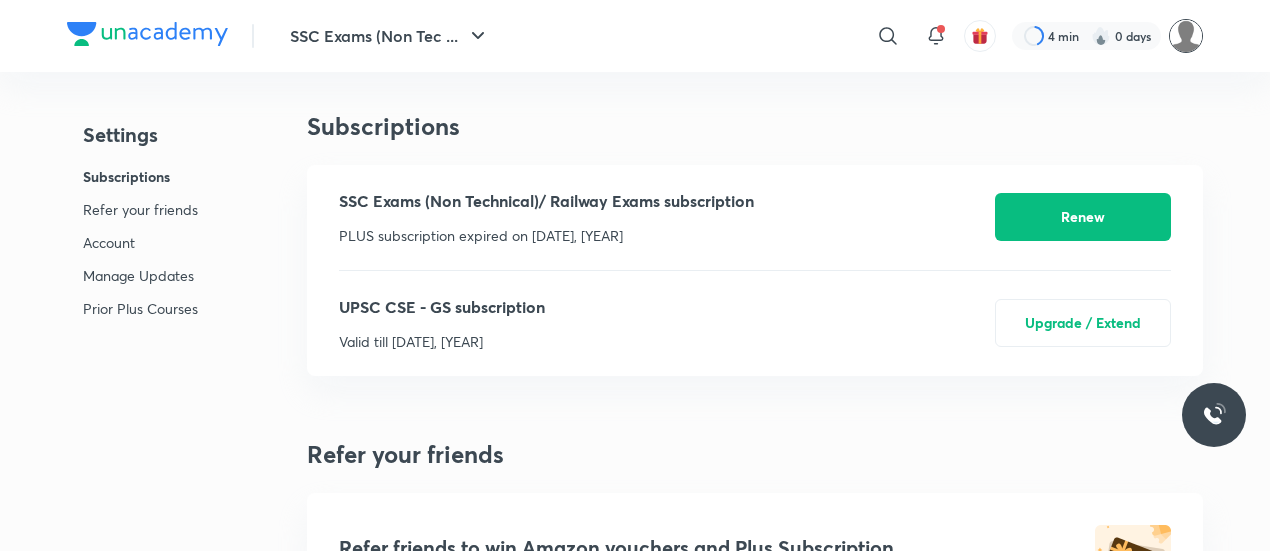 click at bounding box center [1186, 36] 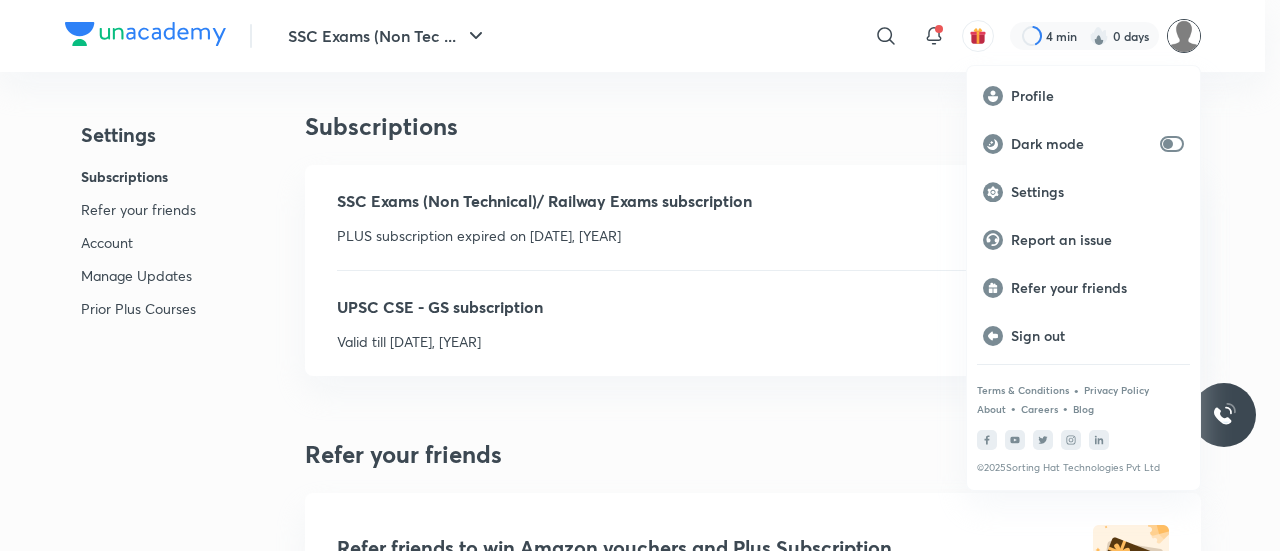 click at bounding box center [640, 275] 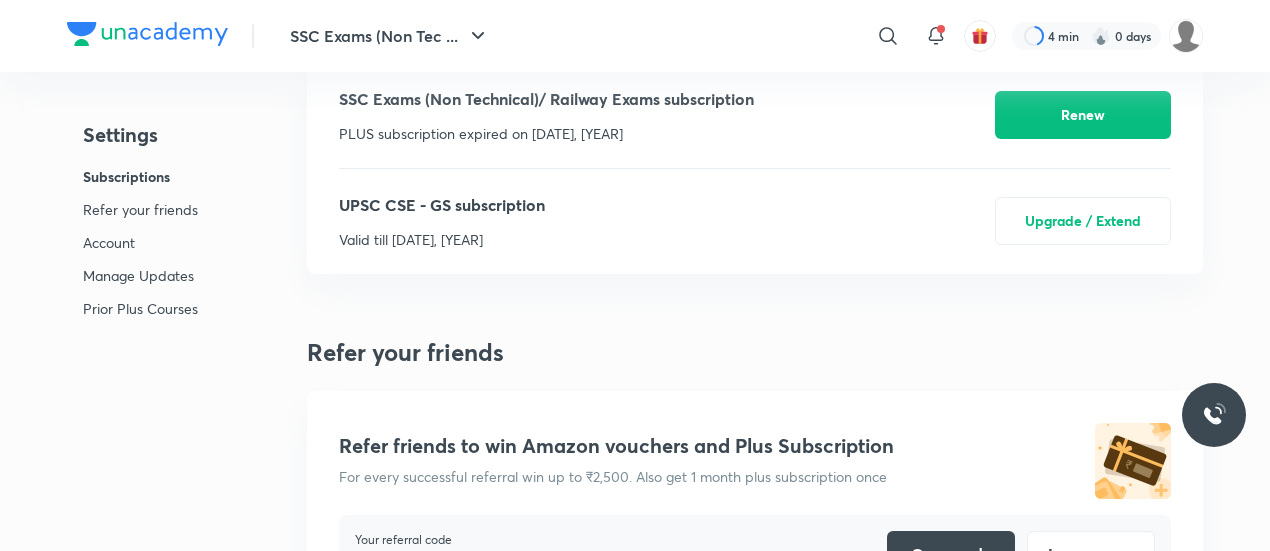 scroll, scrollTop: 100, scrollLeft: 0, axis: vertical 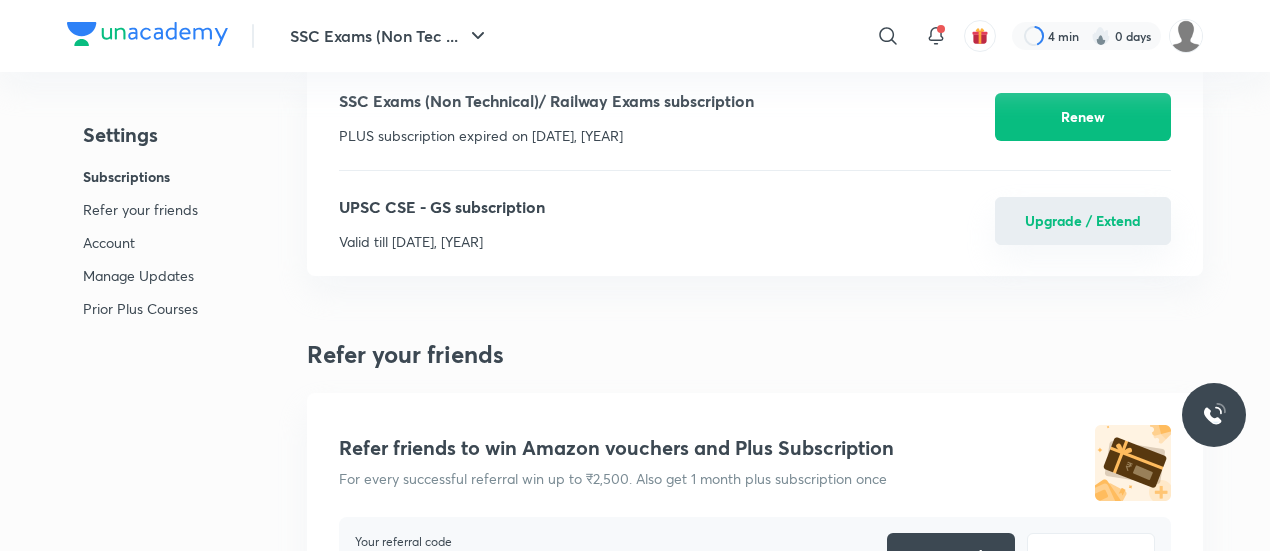 click on "Upgrade / Extend" at bounding box center (1083, 221) 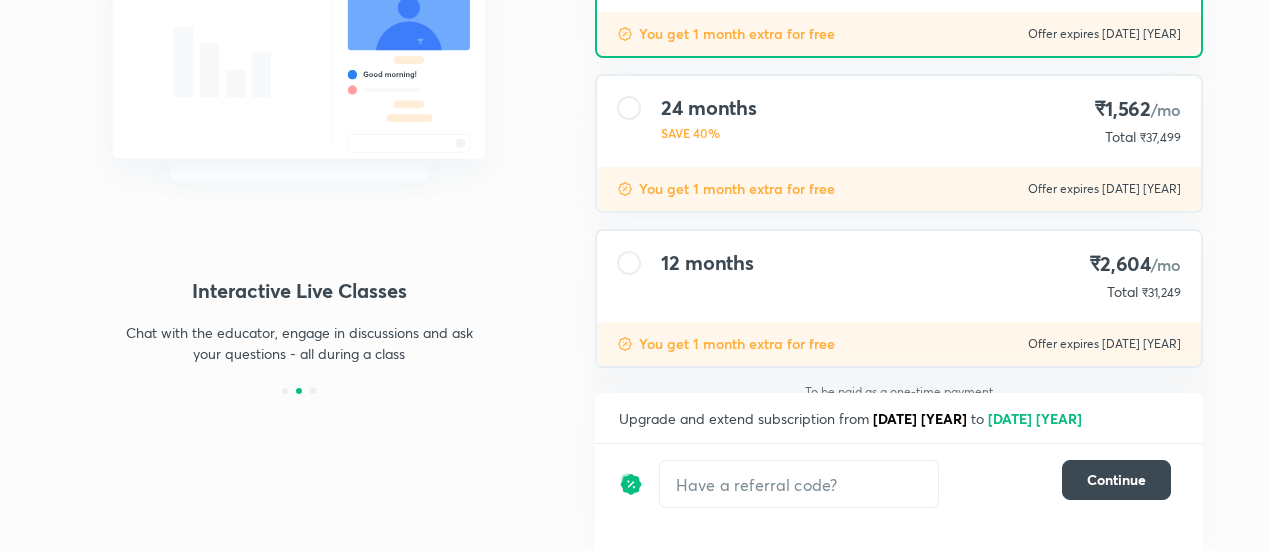scroll, scrollTop: 346, scrollLeft: 0, axis: vertical 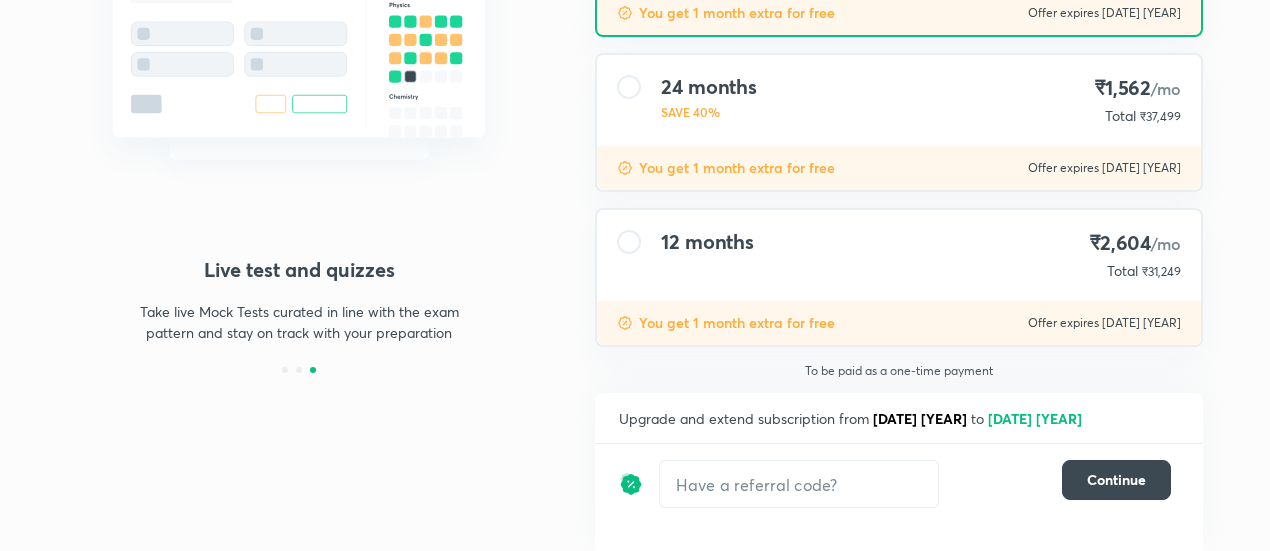 click on "12 months ₹2,604  /mo Total ₹31,249" at bounding box center [899, 255] 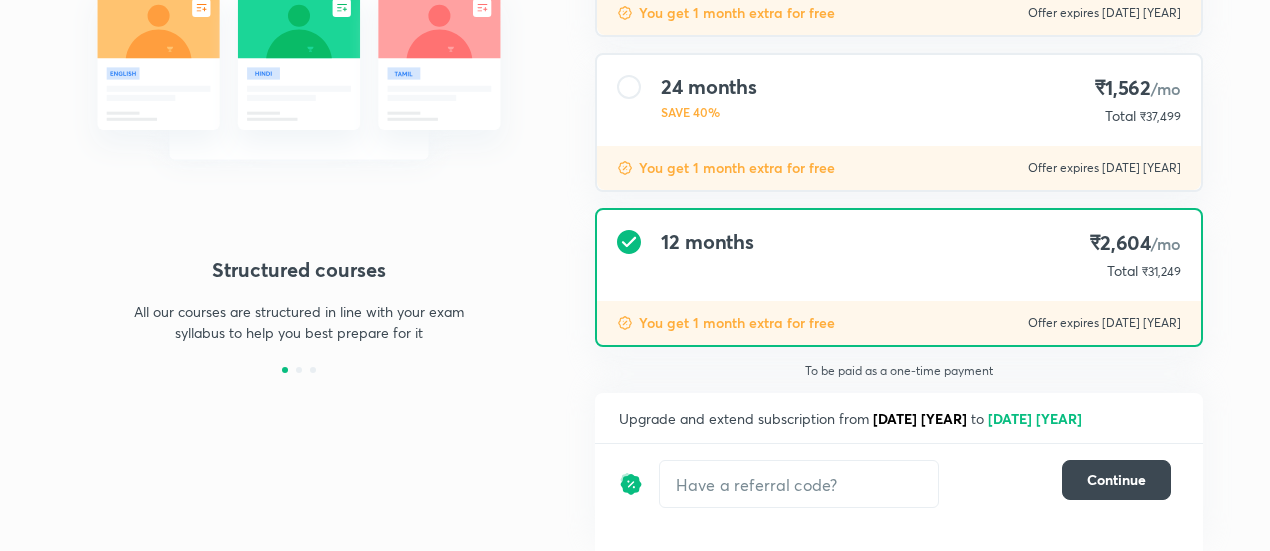 scroll, scrollTop: 0, scrollLeft: 0, axis: both 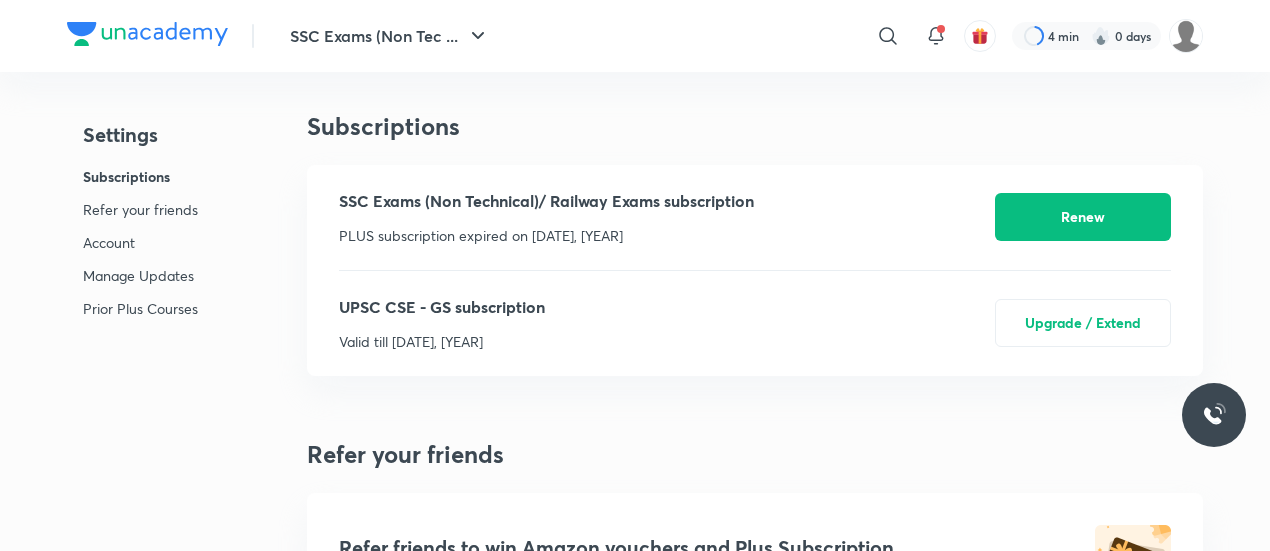 click on "SSC Exams (Non Tec ... ​ 4 min 0 days" at bounding box center [635, 36] 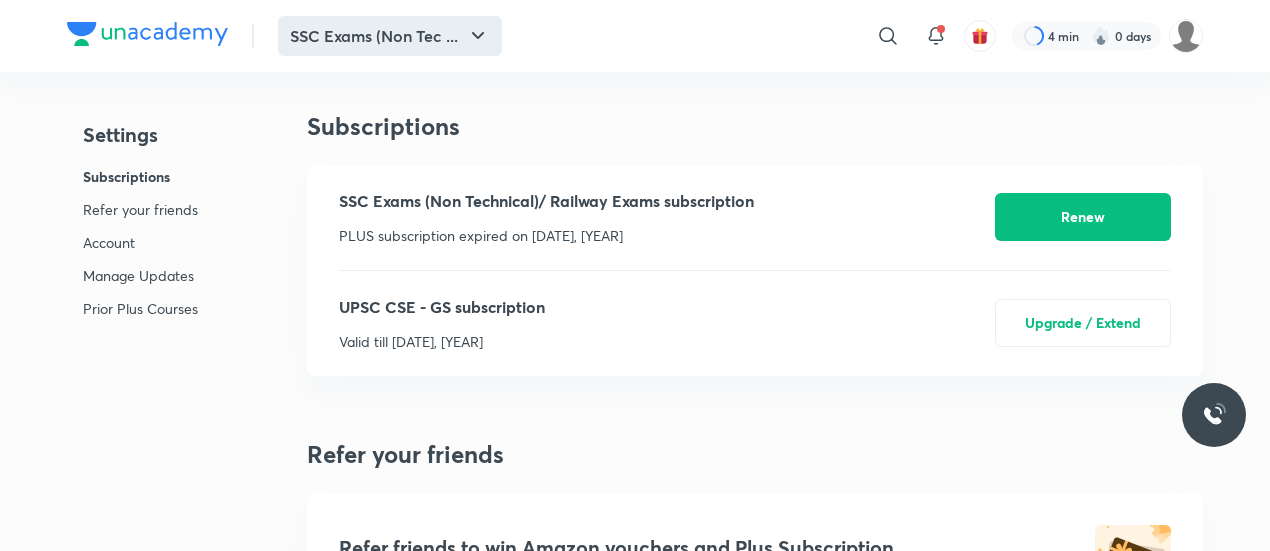 click on "SSC Exams (Non Tec ..." at bounding box center (390, 36) 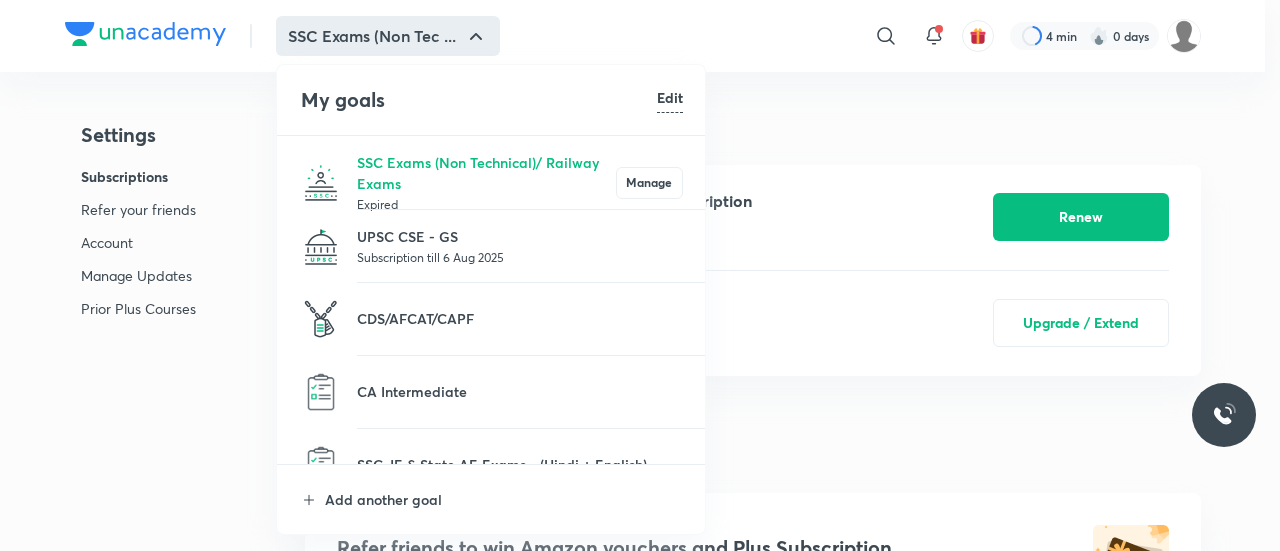 click on "UPSC CSE - GS Subscription till 6 Aug 2025" at bounding box center (492, 246) 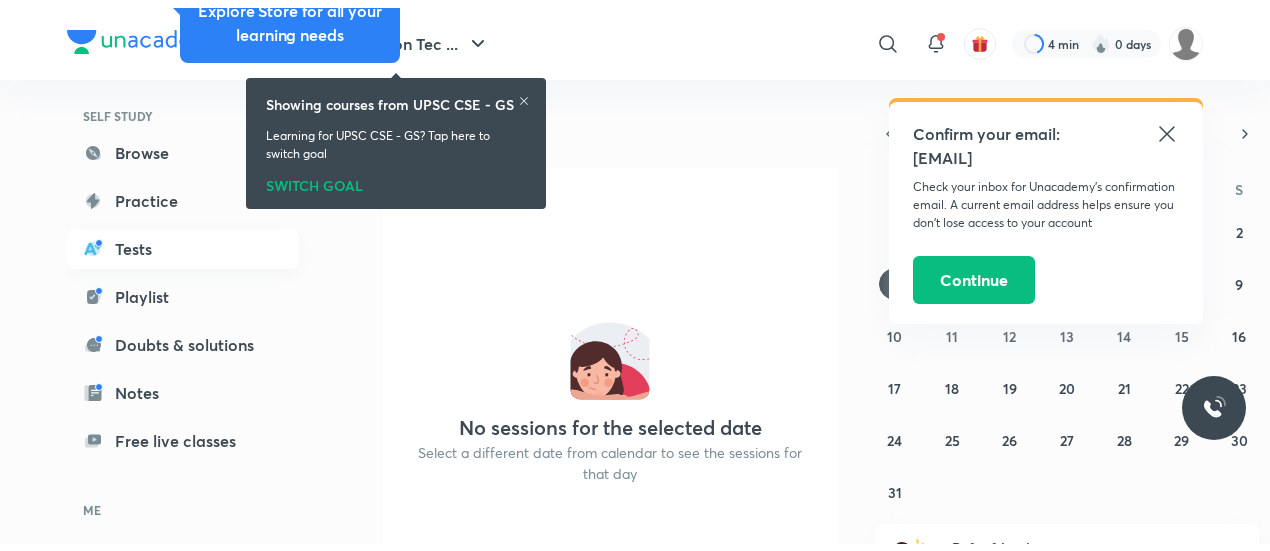 scroll, scrollTop: 100, scrollLeft: 0, axis: vertical 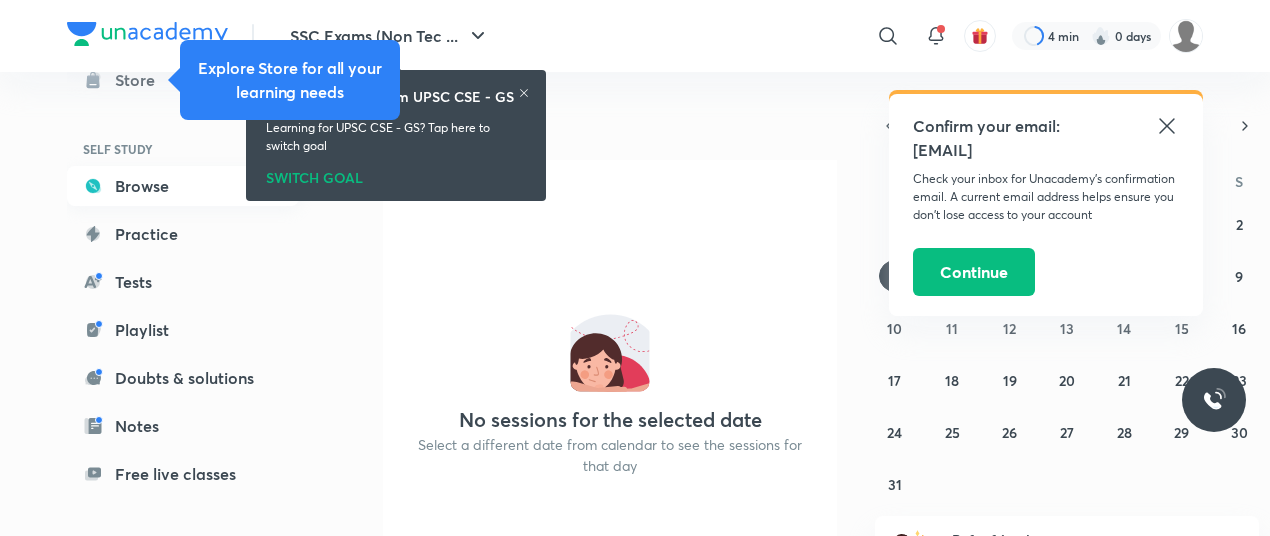 click on "Browse" at bounding box center (183, 186) 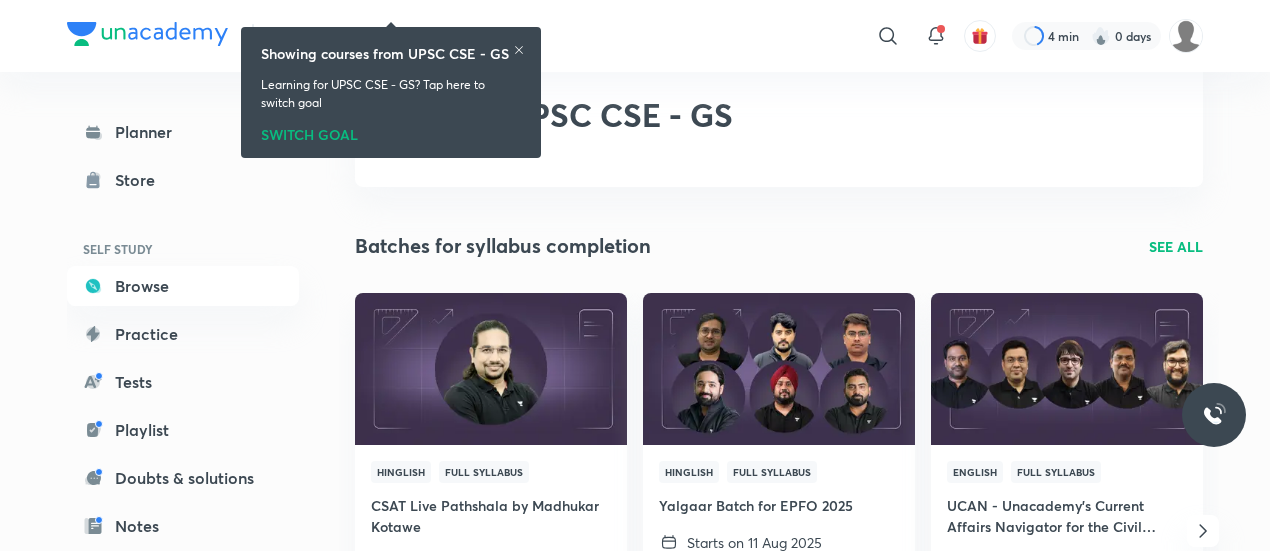 scroll, scrollTop: 100, scrollLeft: 0, axis: vertical 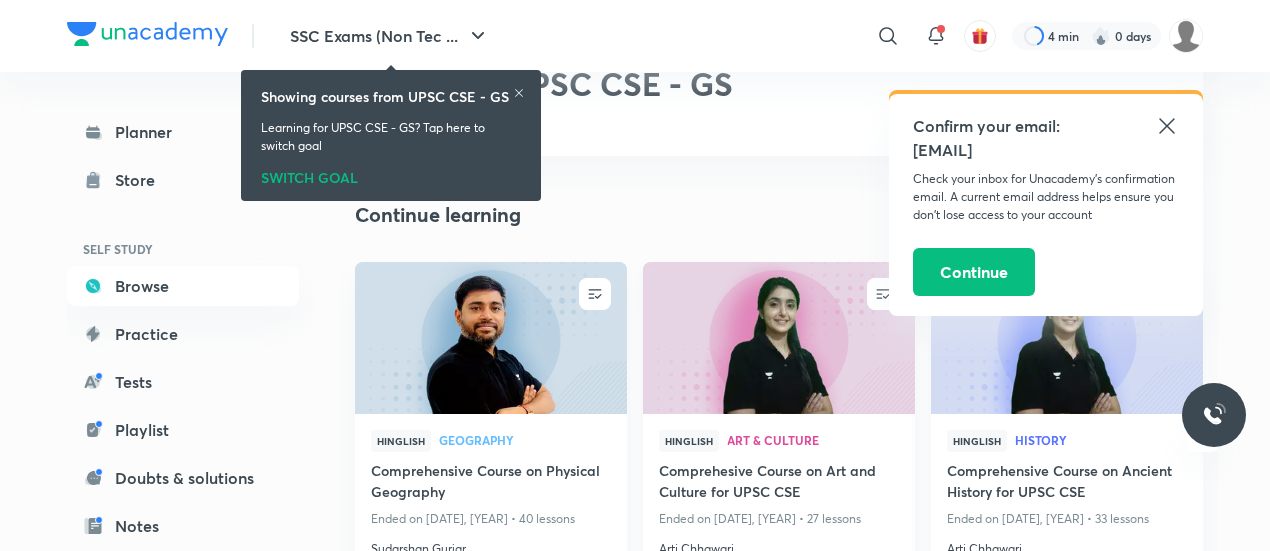 click at bounding box center (778, 337) 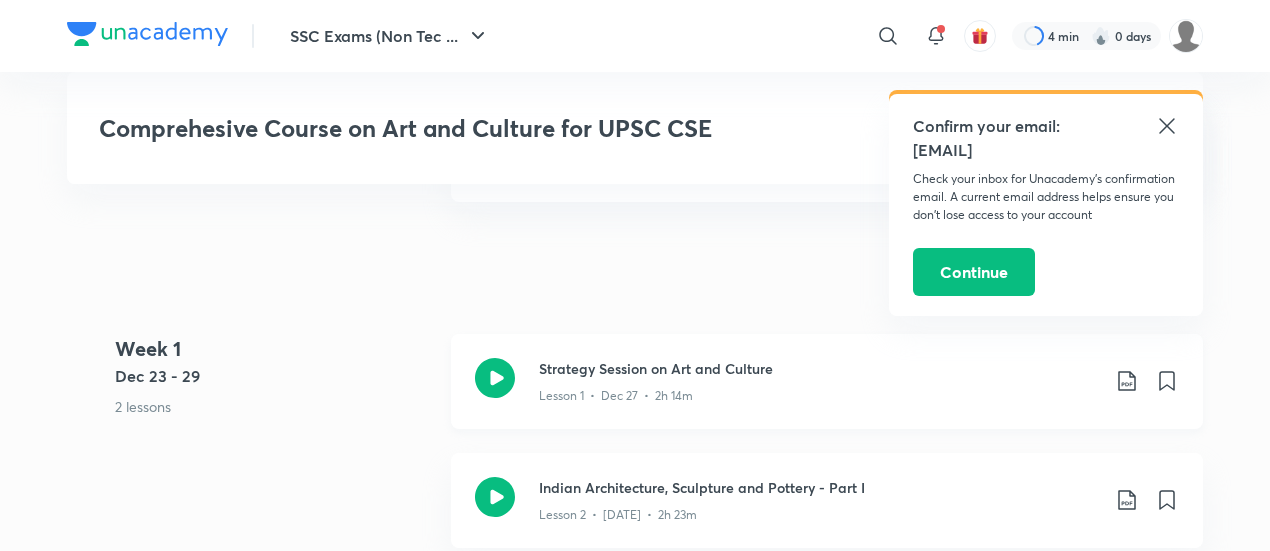 scroll, scrollTop: 1100, scrollLeft: 0, axis: vertical 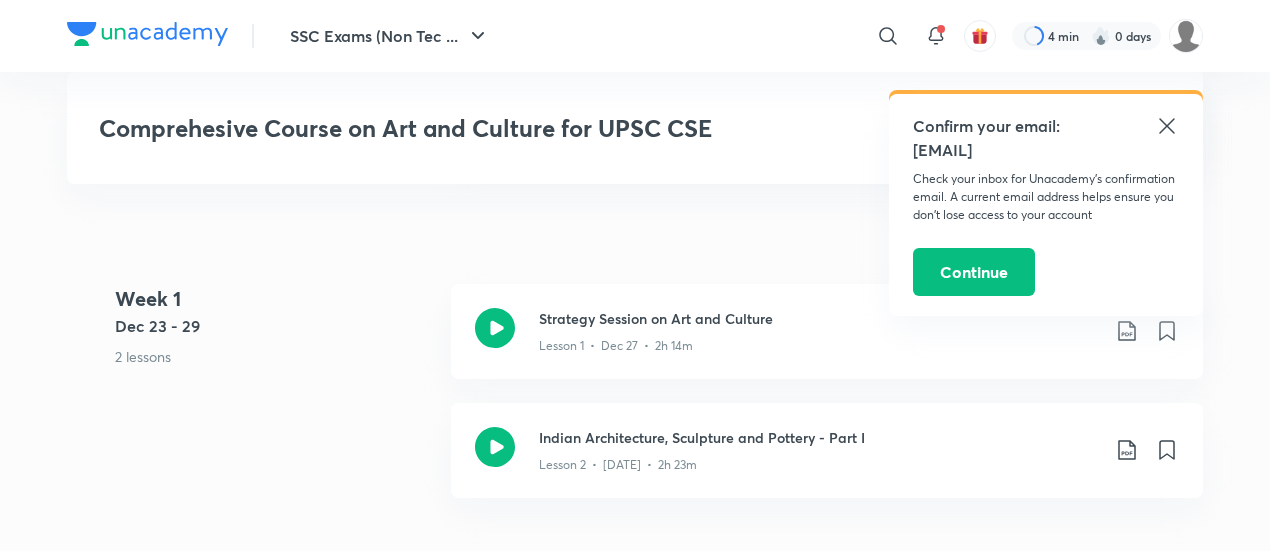 click 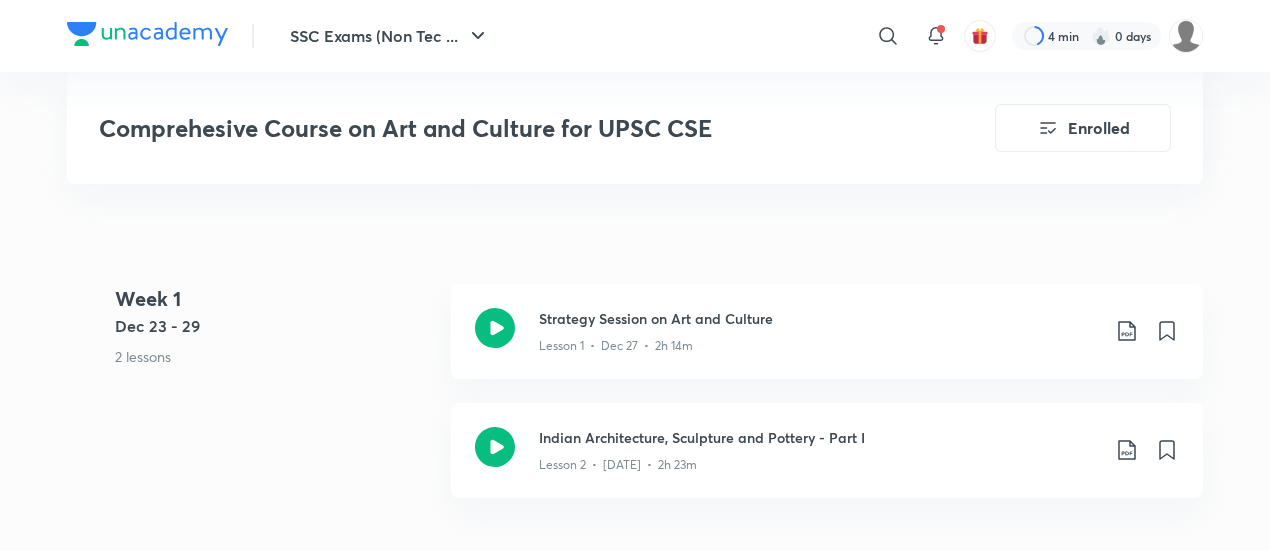 scroll, scrollTop: 1300, scrollLeft: 0, axis: vertical 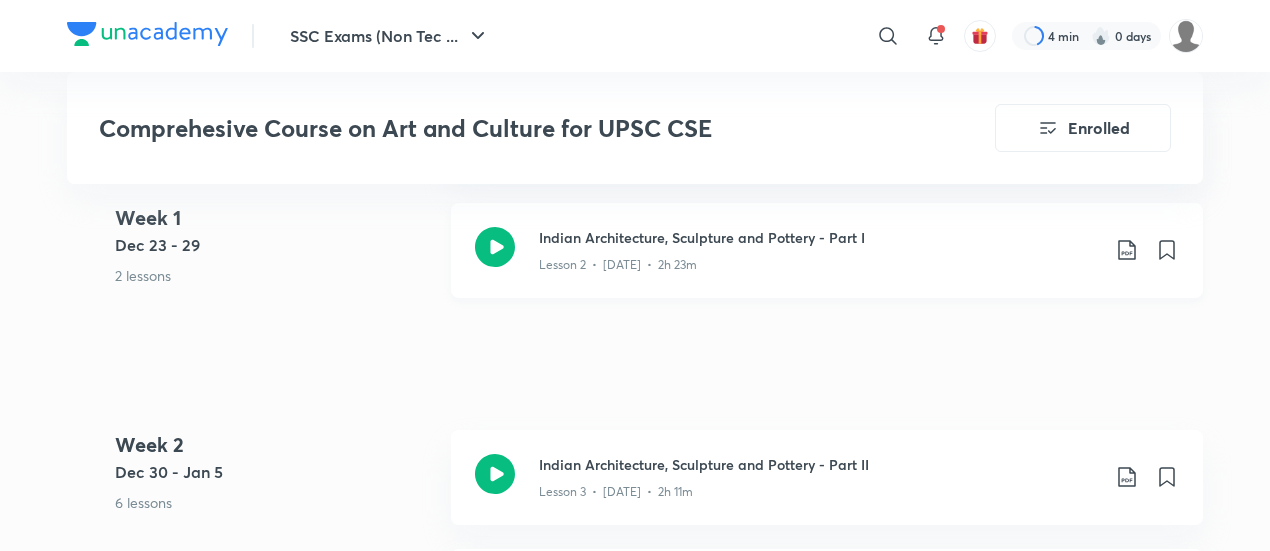 click on "Lesson 2  •  Dec 28  •  2h 23m" at bounding box center (819, 261) 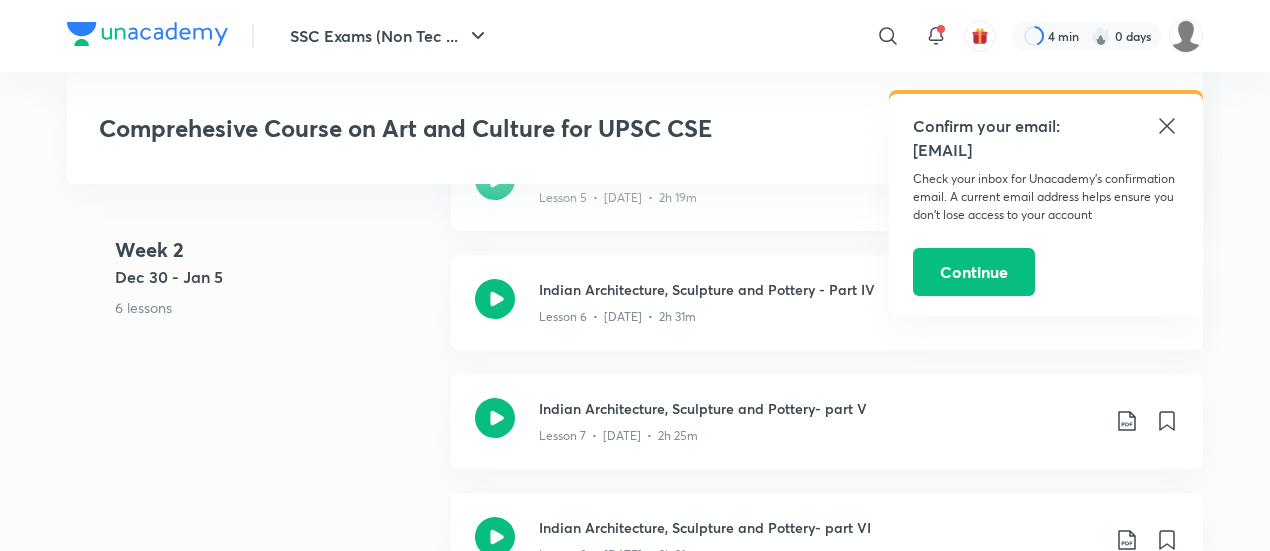 scroll, scrollTop: 1872, scrollLeft: 0, axis: vertical 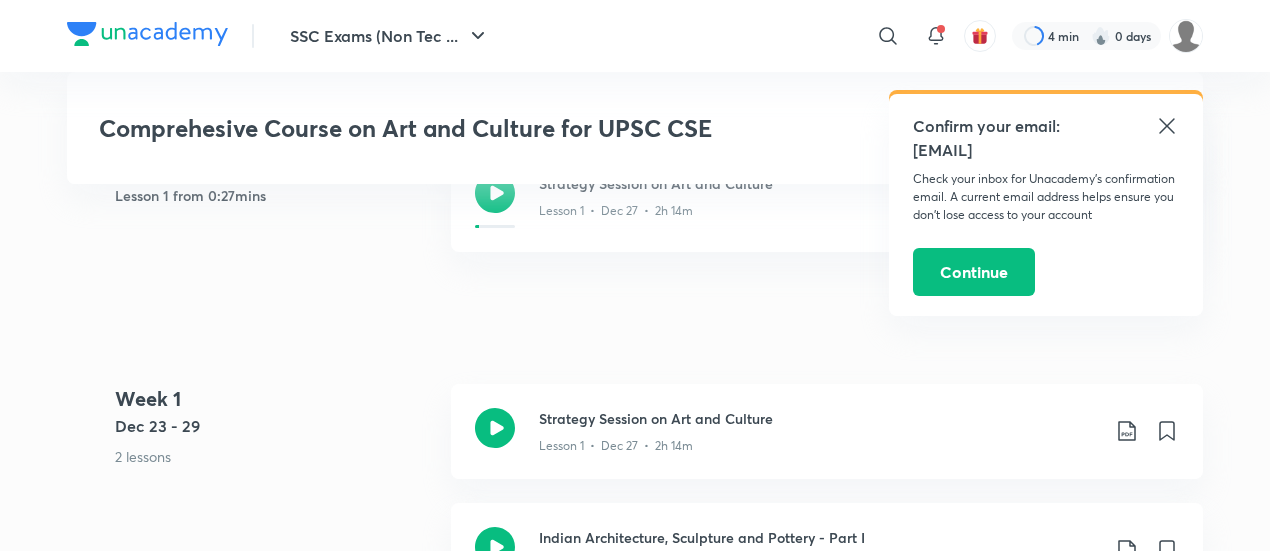 click 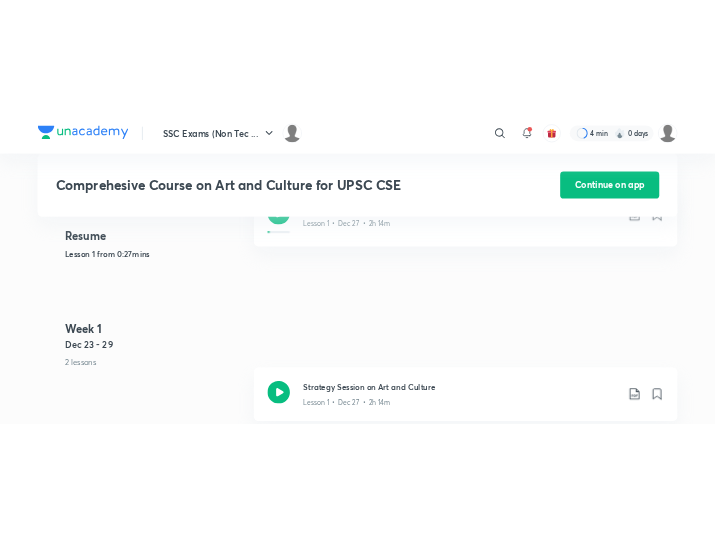 scroll, scrollTop: 928, scrollLeft: 0, axis: vertical 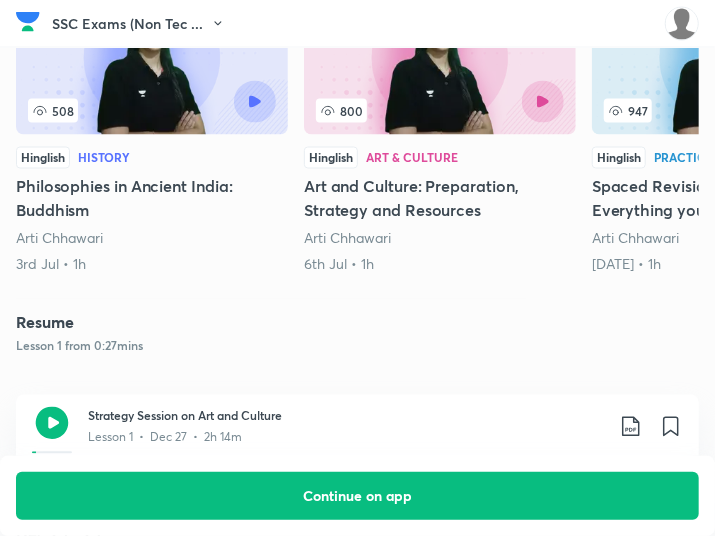 click on "Resume Lesson 1 from 0:27mins Strategy Session on Art and Culture Lesson 1  •  Dec 27  •  2h 14m" at bounding box center (357, 382) 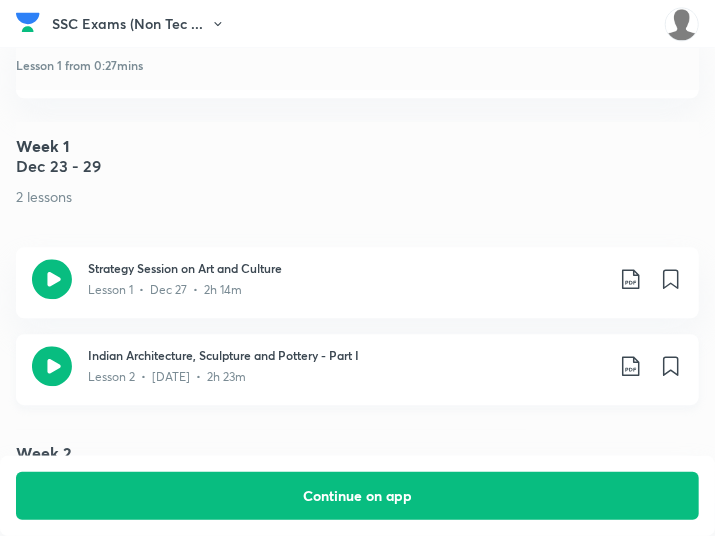 scroll, scrollTop: 1328, scrollLeft: 0, axis: vertical 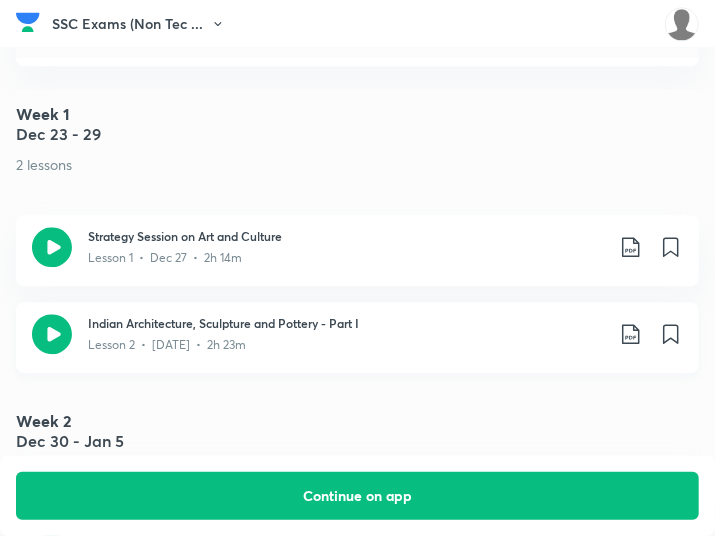 click 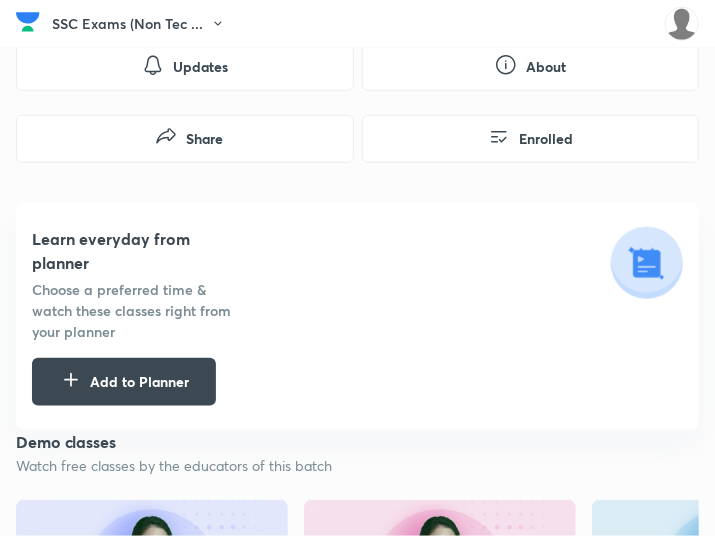 scroll, scrollTop: 228, scrollLeft: 0, axis: vertical 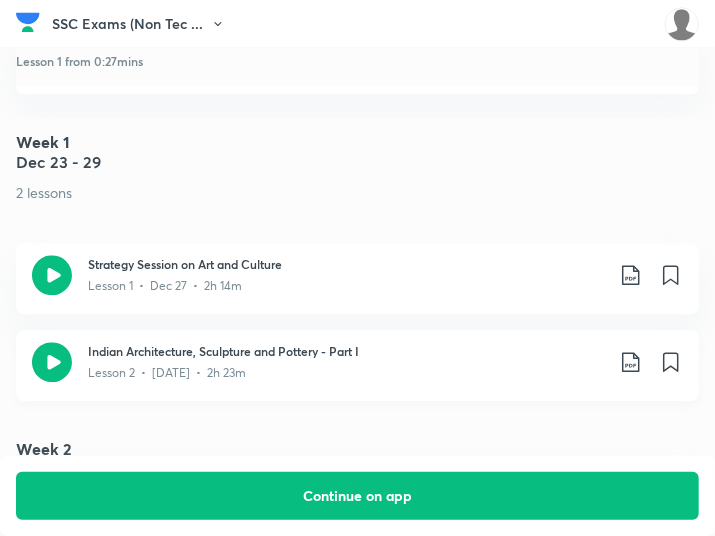 click on "Indian Architecture, Sculpture and Pottery - Part I" at bounding box center (345, 351) 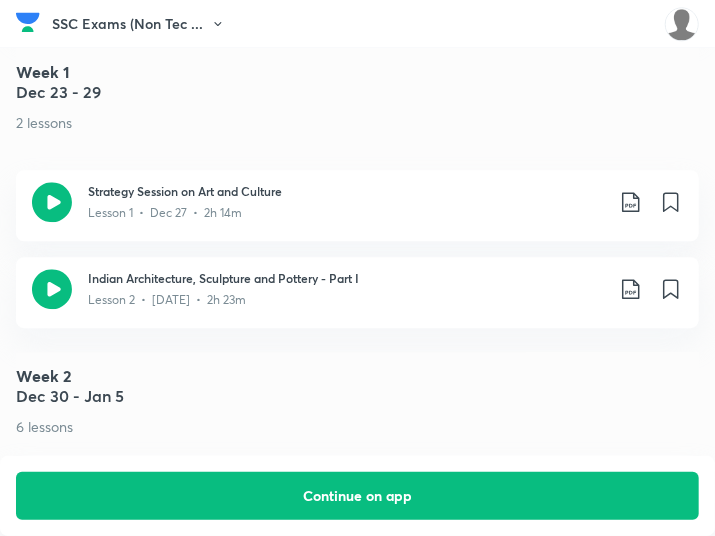 scroll, scrollTop: 1400, scrollLeft: 0, axis: vertical 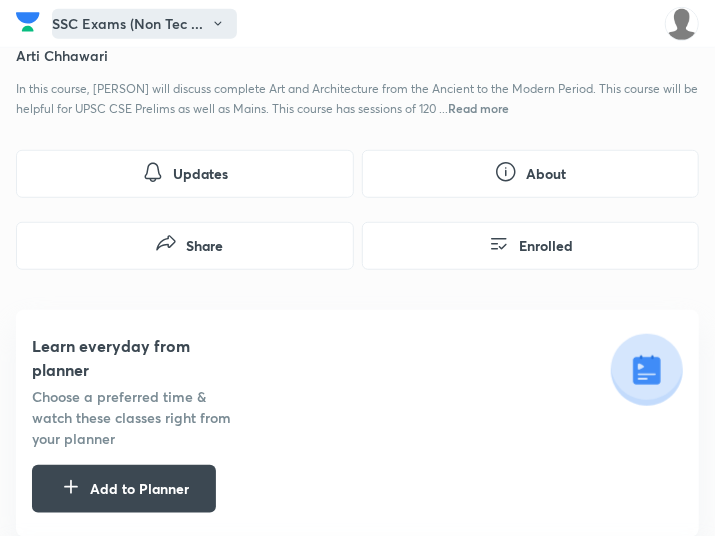 click on "SSC Exams (Non Tec ..." at bounding box center (144, 24) 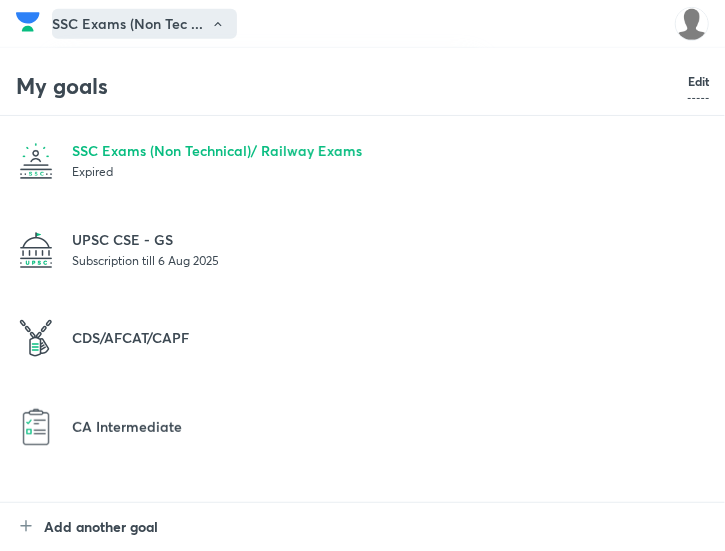 drag, startPoint x: 94, startPoint y: 237, endPoint x: 53, endPoint y: 261, distance: 47.507893 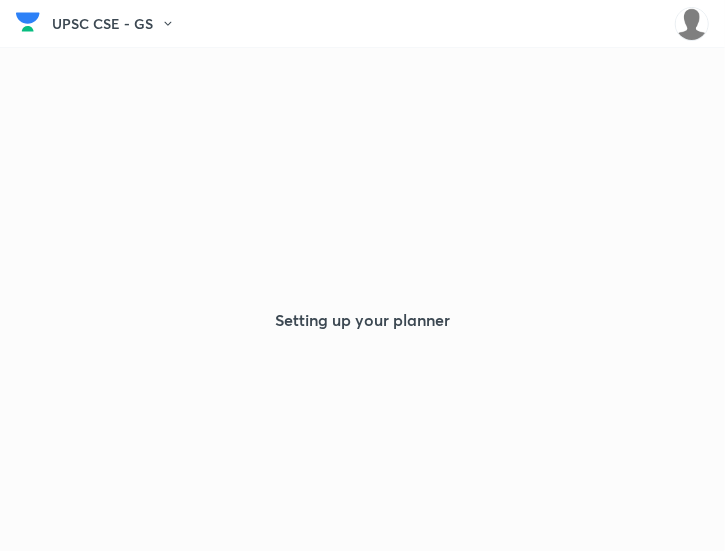 scroll, scrollTop: 0, scrollLeft: 0, axis: both 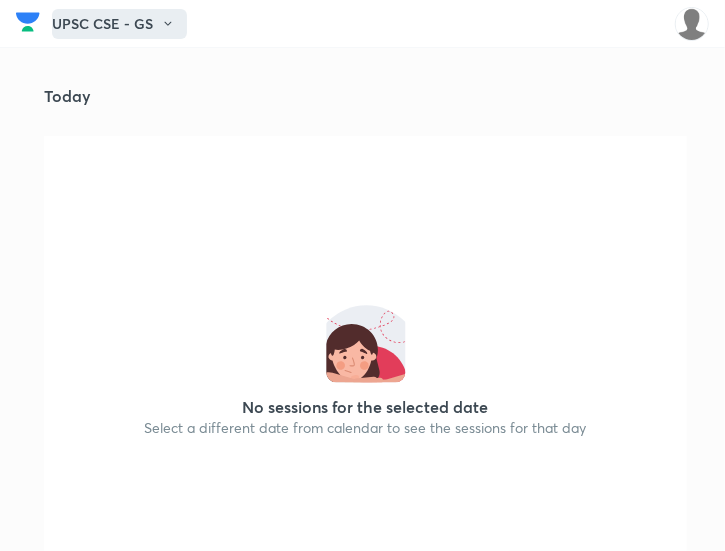 click on "UPSC CSE - GS" at bounding box center (119, 24) 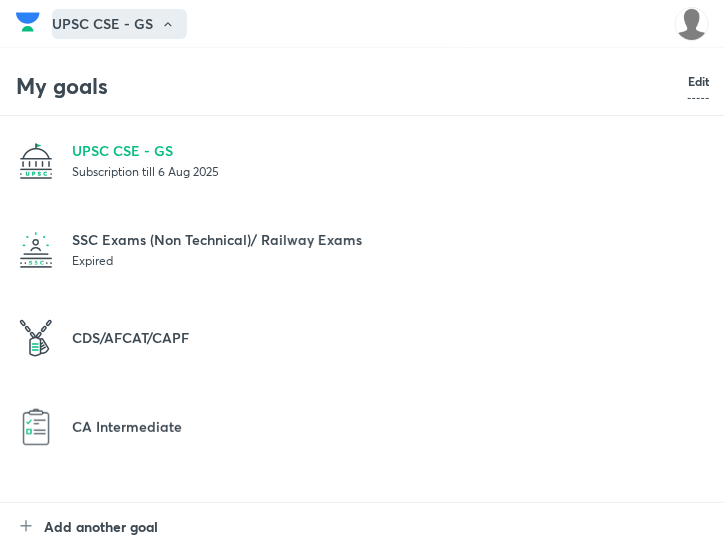 click on "Subscription till 6 Aug 2025" at bounding box center (390, 171) 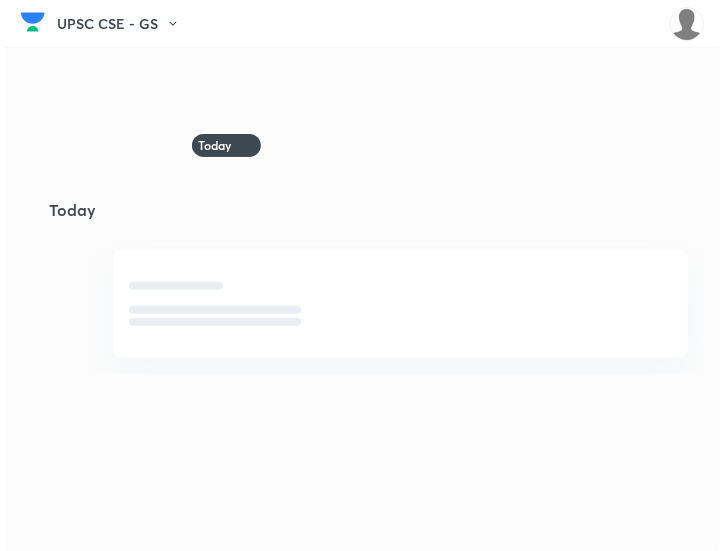 scroll, scrollTop: 0, scrollLeft: 0, axis: both 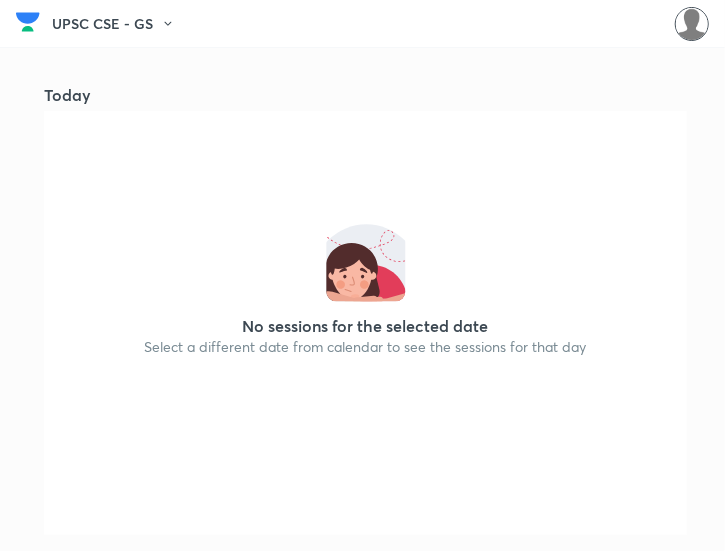 click at bounding box center (692, 24) 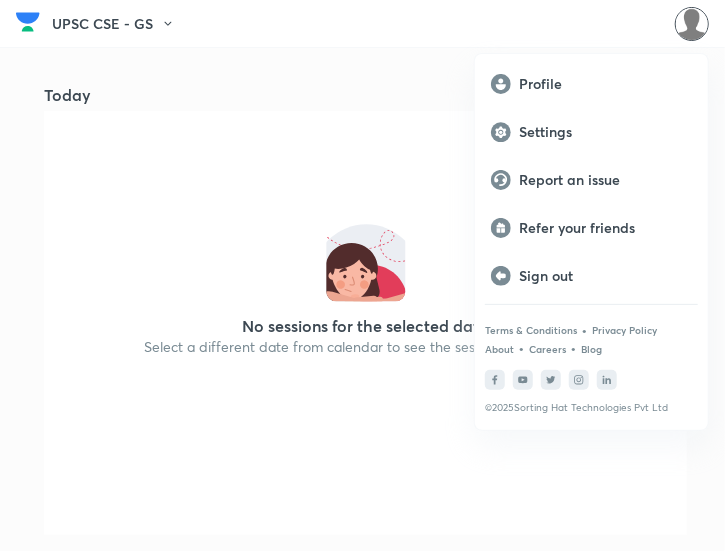 click at bounding box center [362, 275] 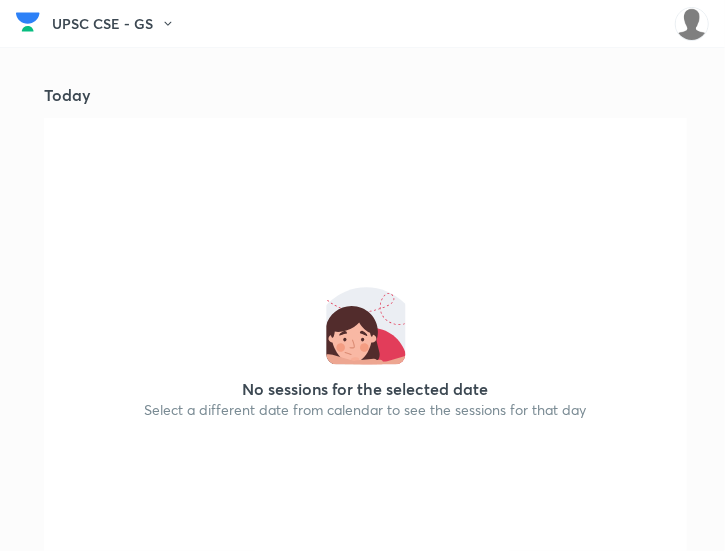 scroll, scrollTop: 0, scrollLeft: 0, axis: both 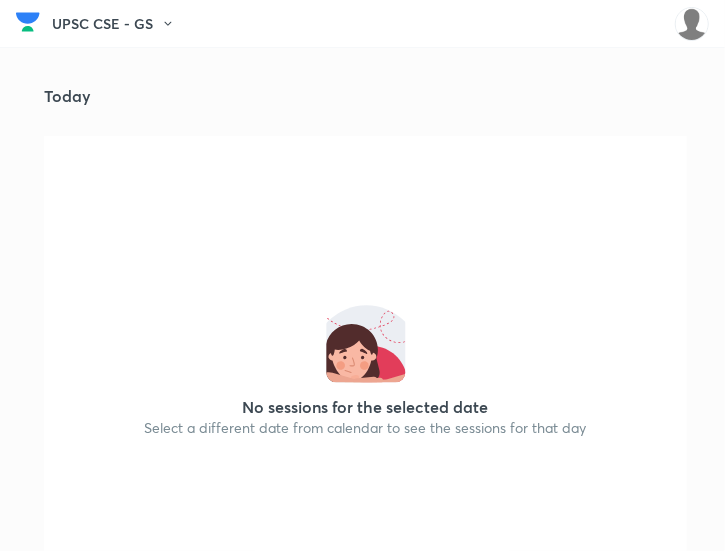 click at bounding box center (28, 22) 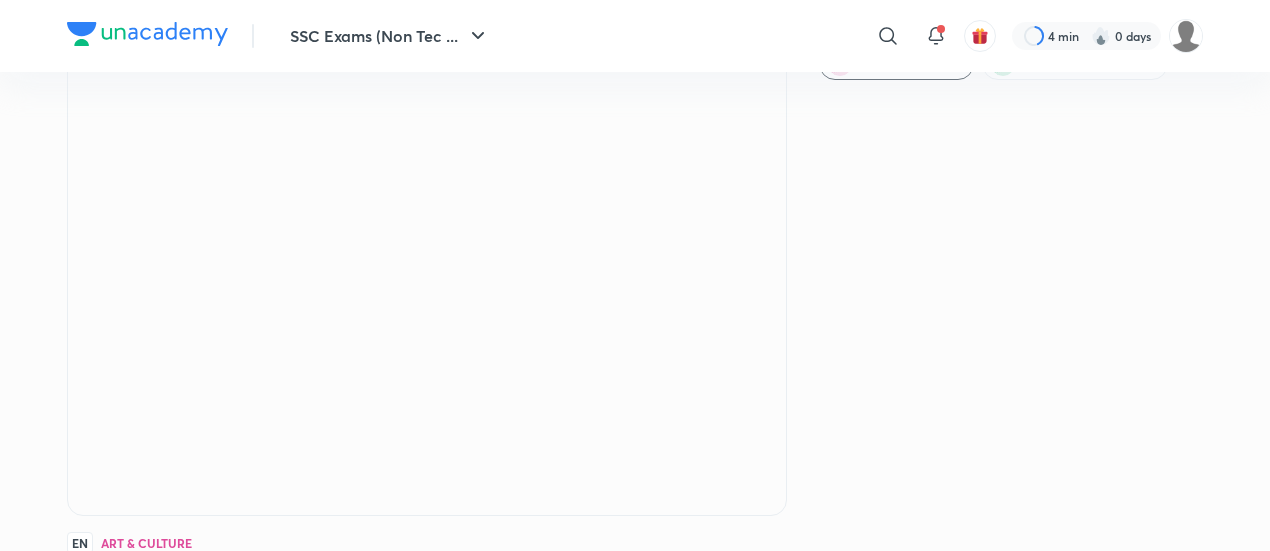 drag, startPoint x: 0, startPoint y: 0, endPoint x: 393, endPoint y: 315, distance: 503.6606 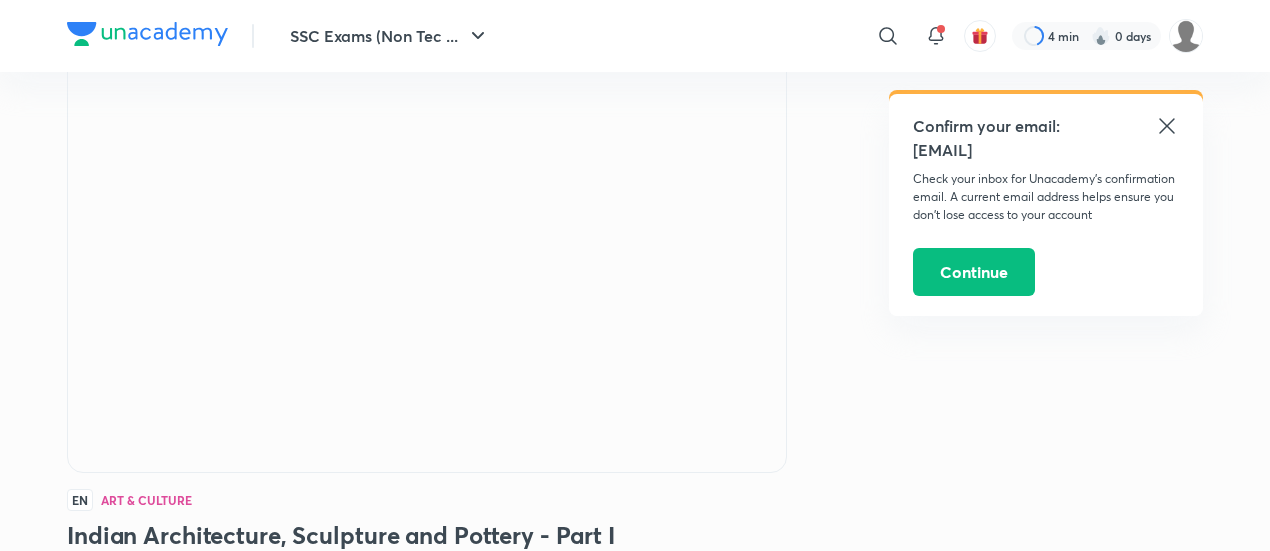 scroll, scrollTop: 0, scrollLeft: 0, axis: both 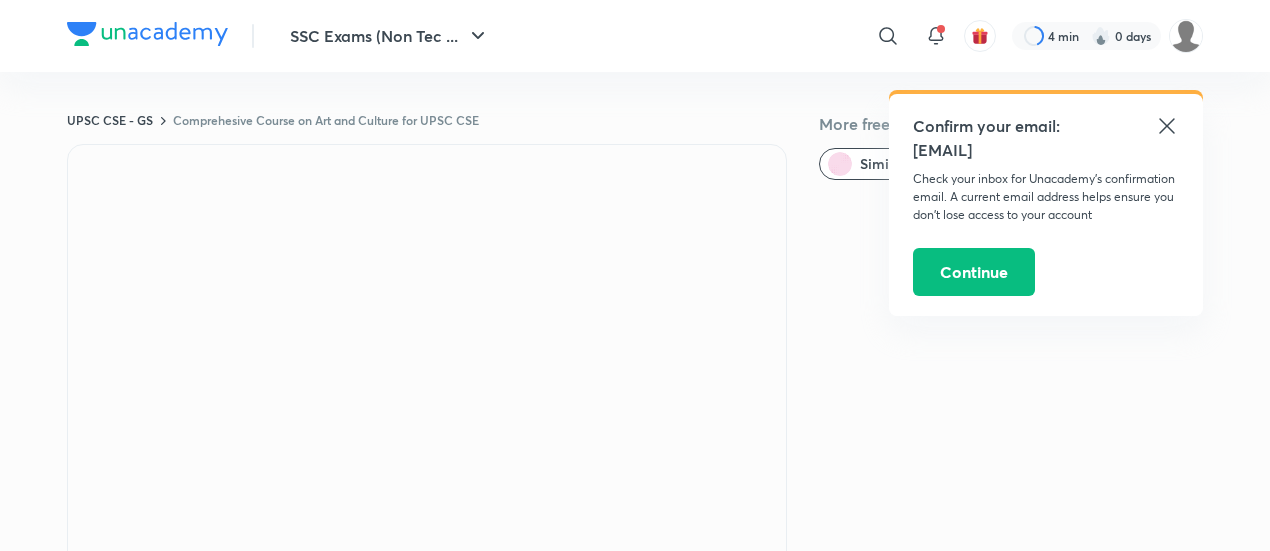 click at bounding box center [635, 275] 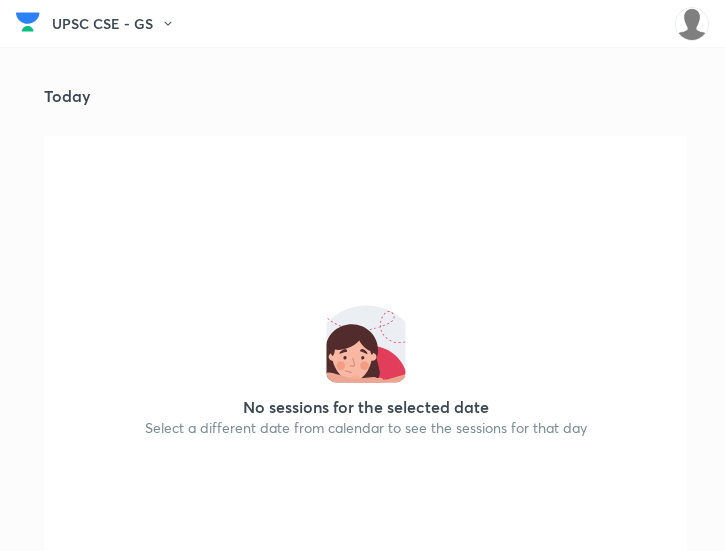 scroll, scrollTop: 0, scrollLeft: 0, axis: both 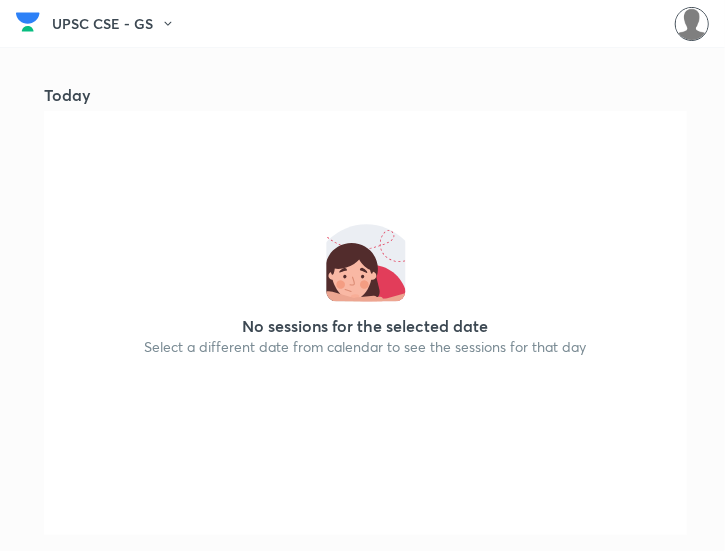 click at bounding box center [692, 24] 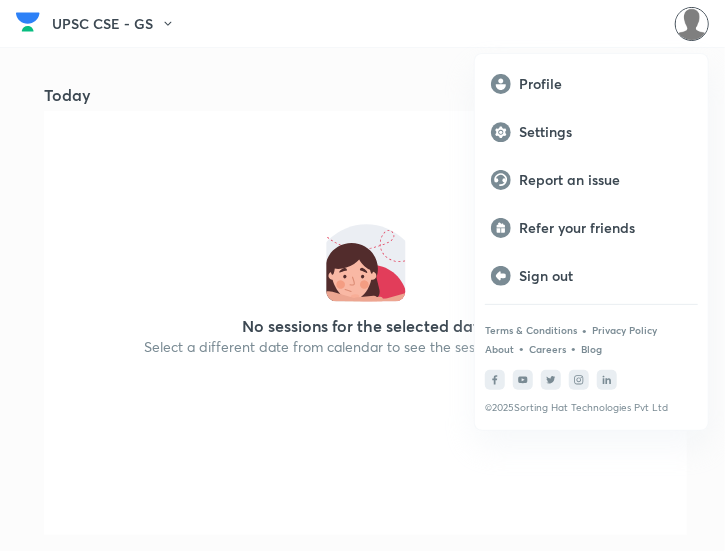 click at bounding box center [362, 275] 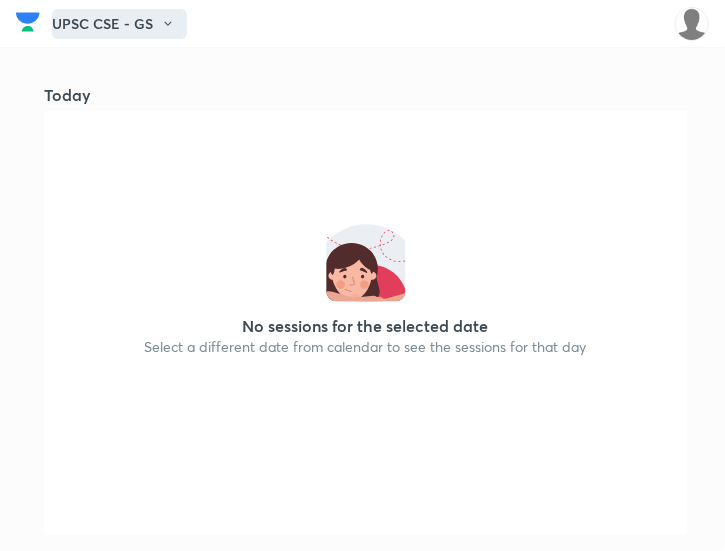 click on "UPSC CSE - GS" at bounding box center [119, 24] 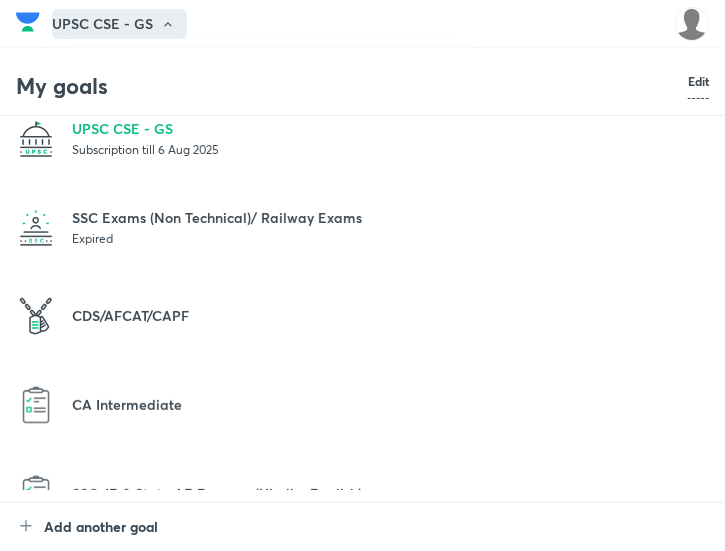 scroll, scrollTop: 0, scrollLeft: 0, axis: both 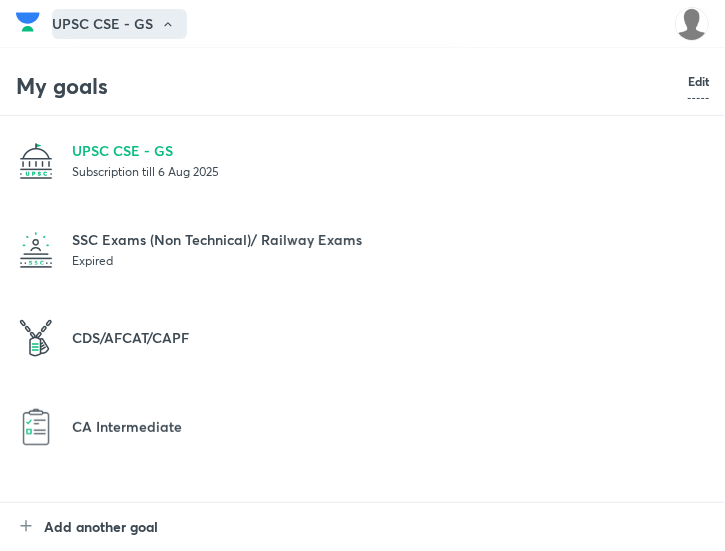 click on "UPSC CSE - GS Subscription till 6 Aug 2025" at bounding box center [362, 160] 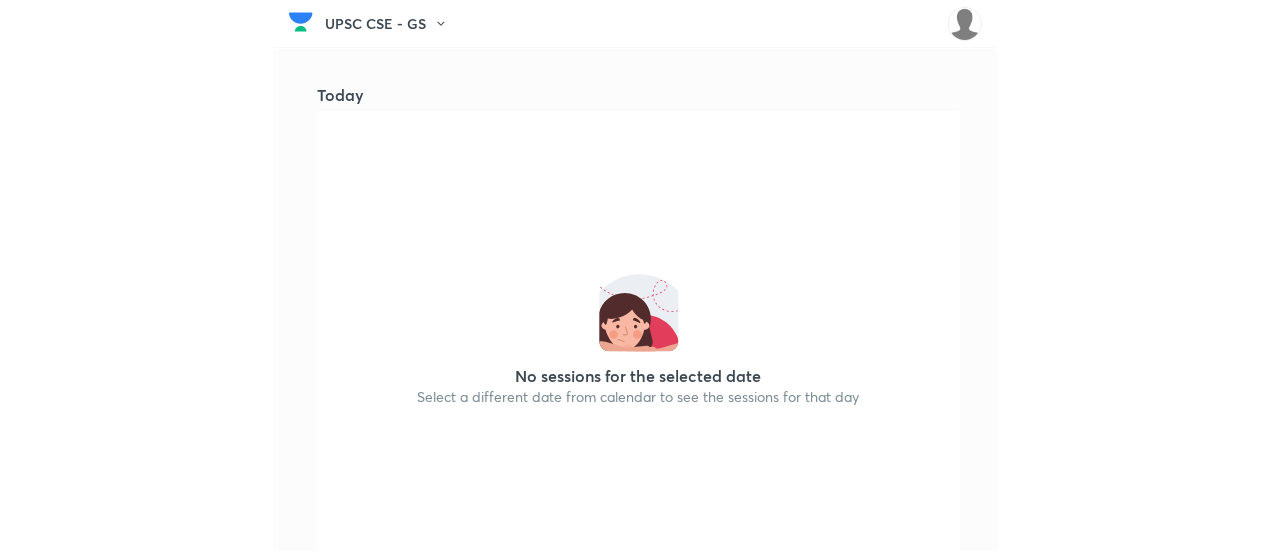 scroll, scrollTop: 0, scrollLeft: 0, axis: both 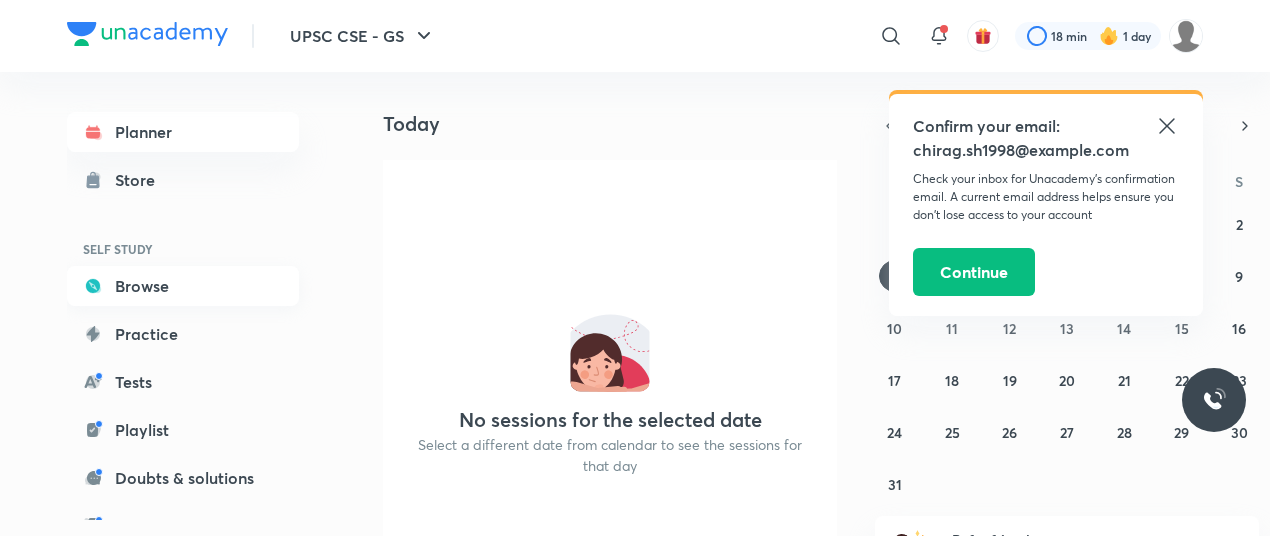 click on "Browse" at bounding box center (183, 286) 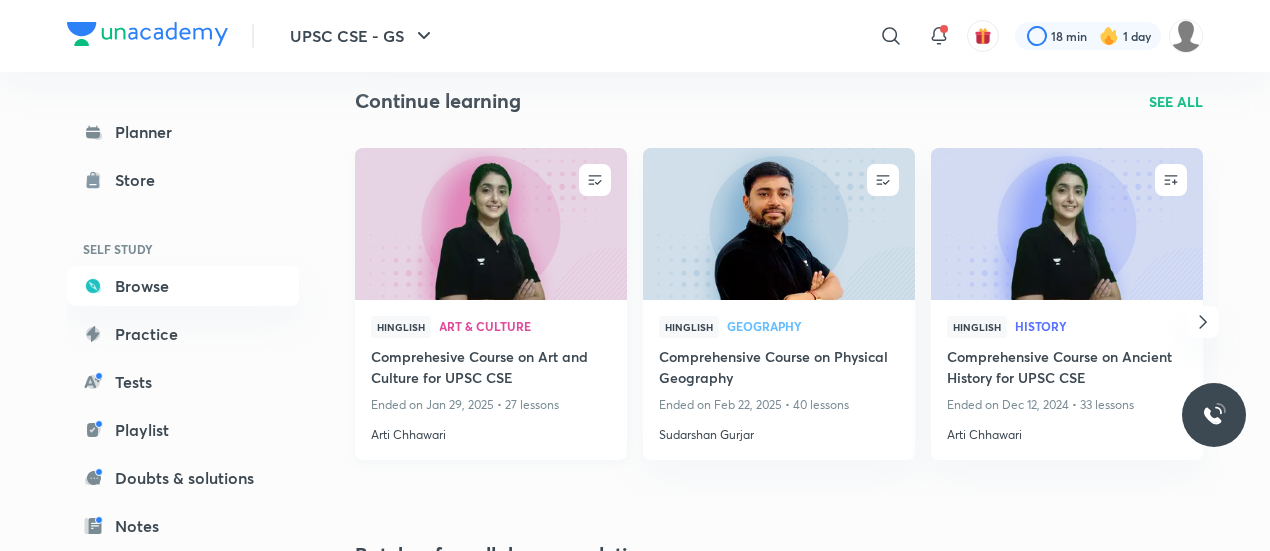 scroll, scrollTop: 300, scrollLeft: 0, axis: vertical 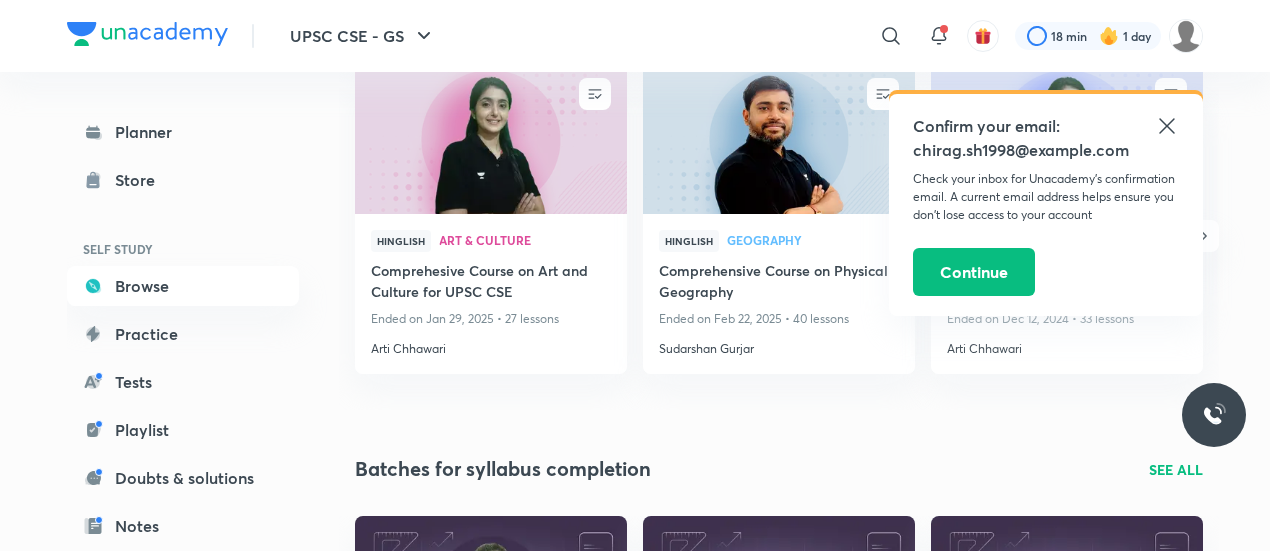 click 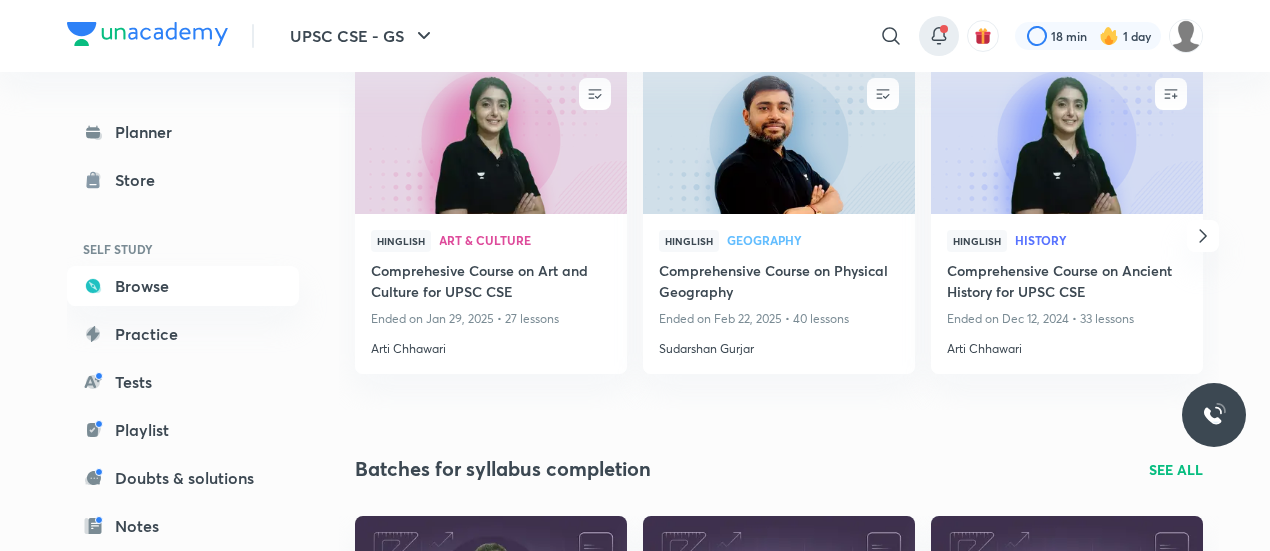 click 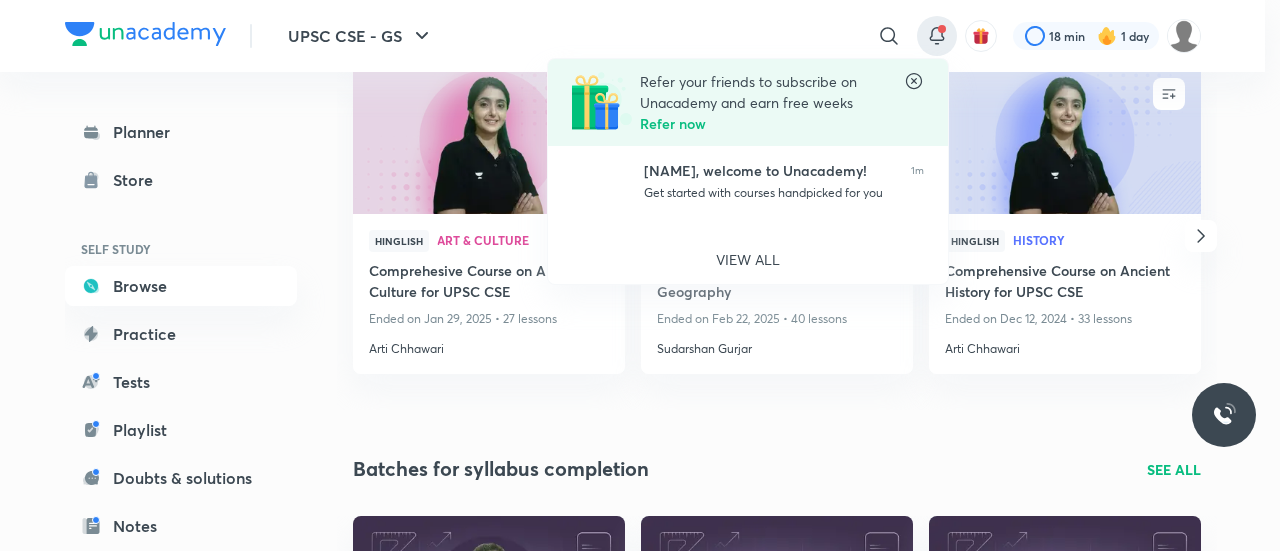 click 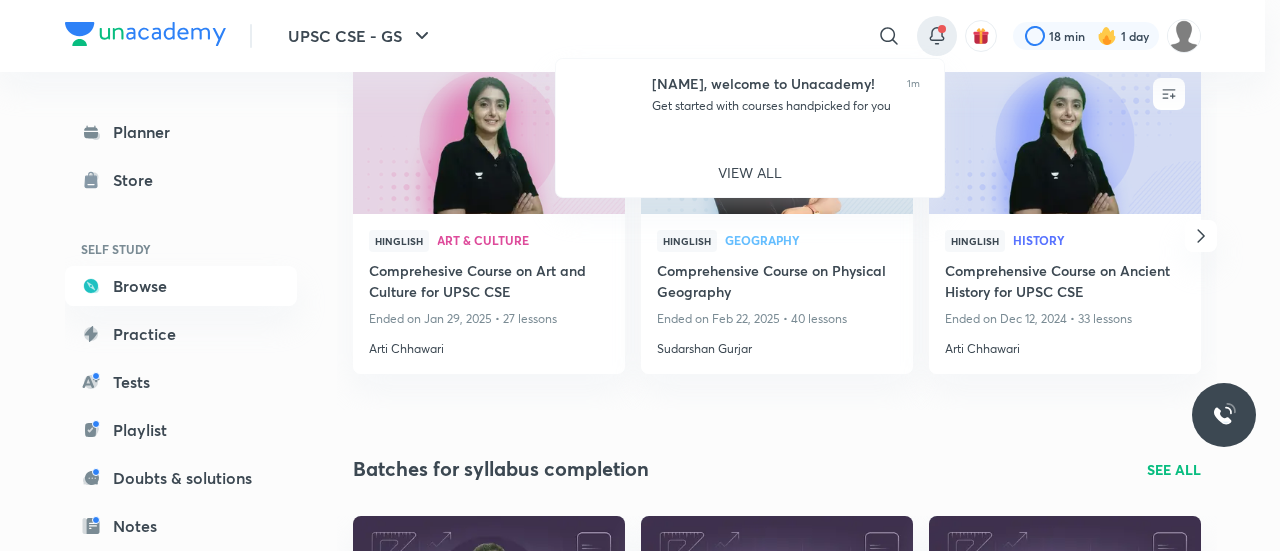 click at bounding box center [640, 275] 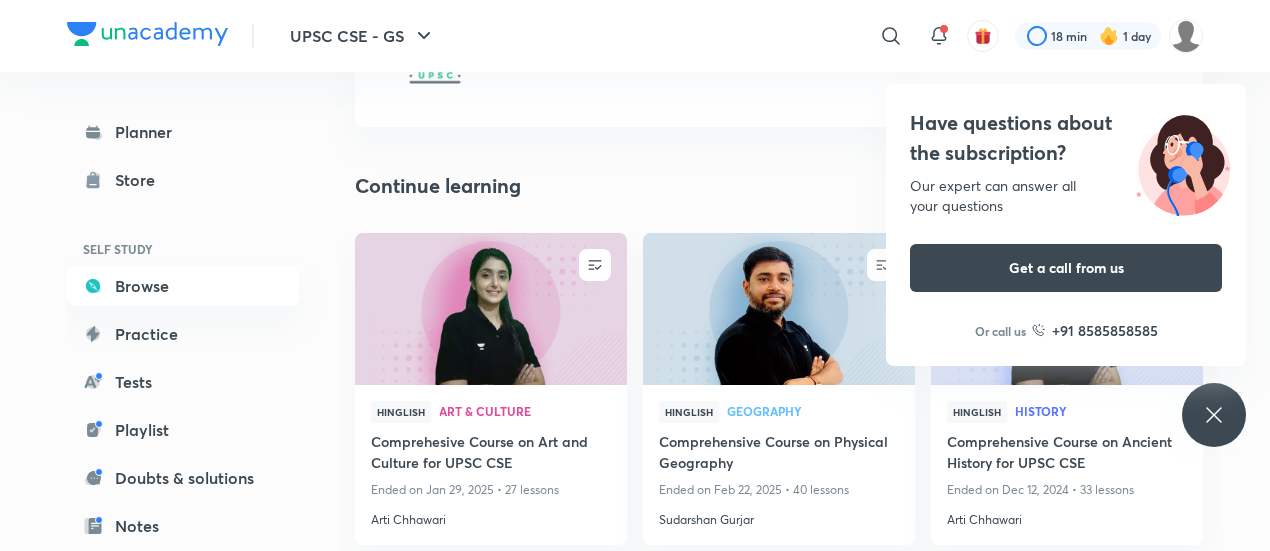 scroll, scrollTop: 200, scrollLeft: 0, axis: vertical 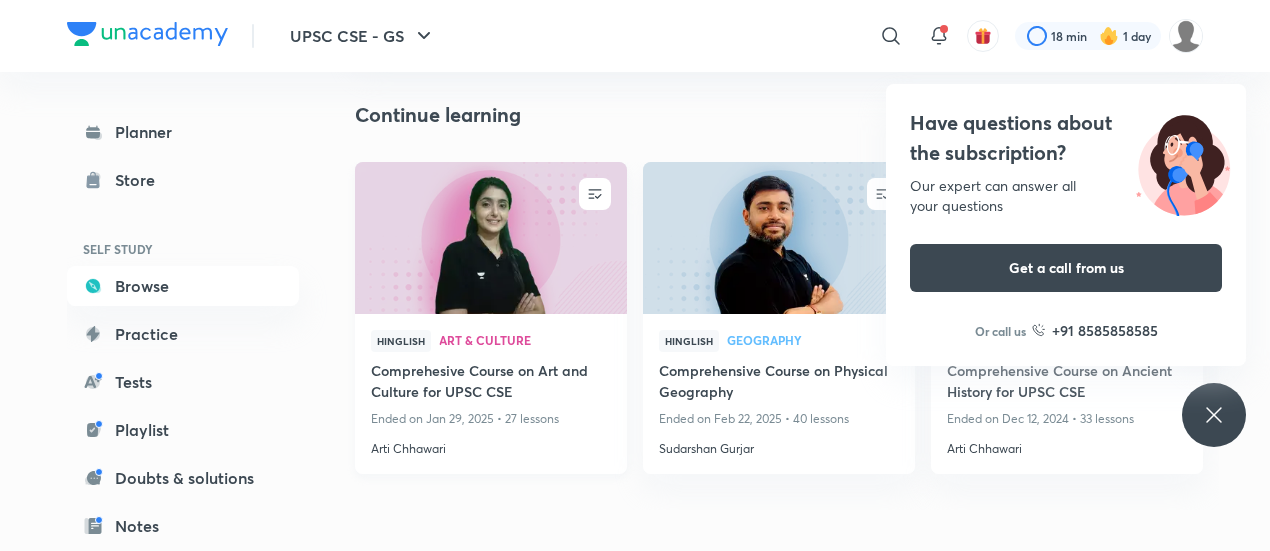 click on "Comprehesive Course on Art and Culture for UPSC CSE" at bounding box center [491, 383] 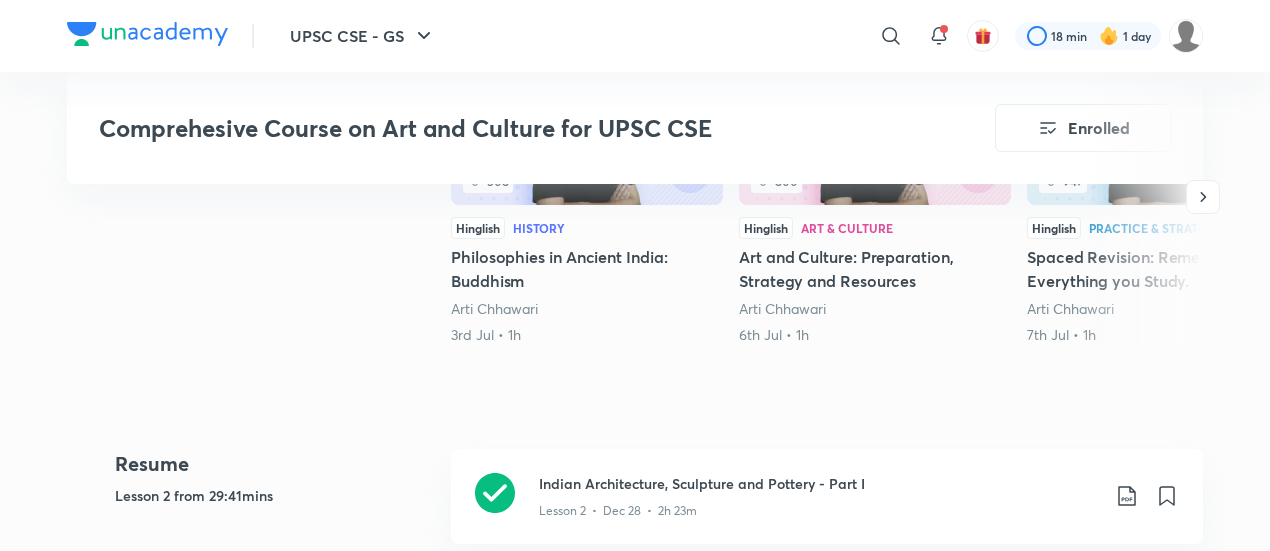 scroll, scrollTop: 800, scrollLeft: 0, axis: vertical 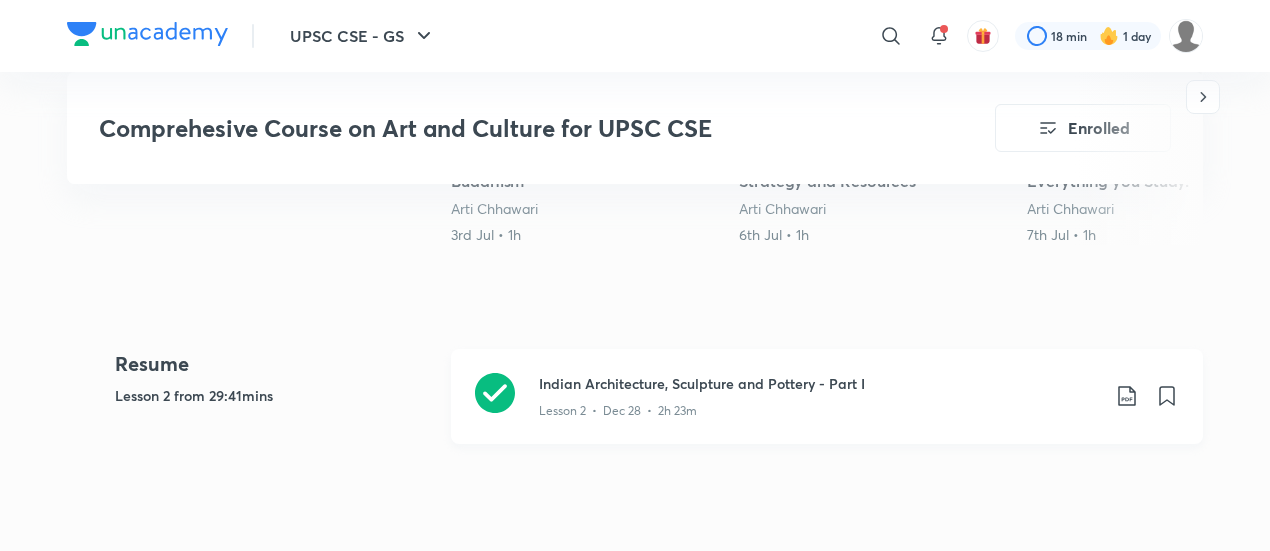 click 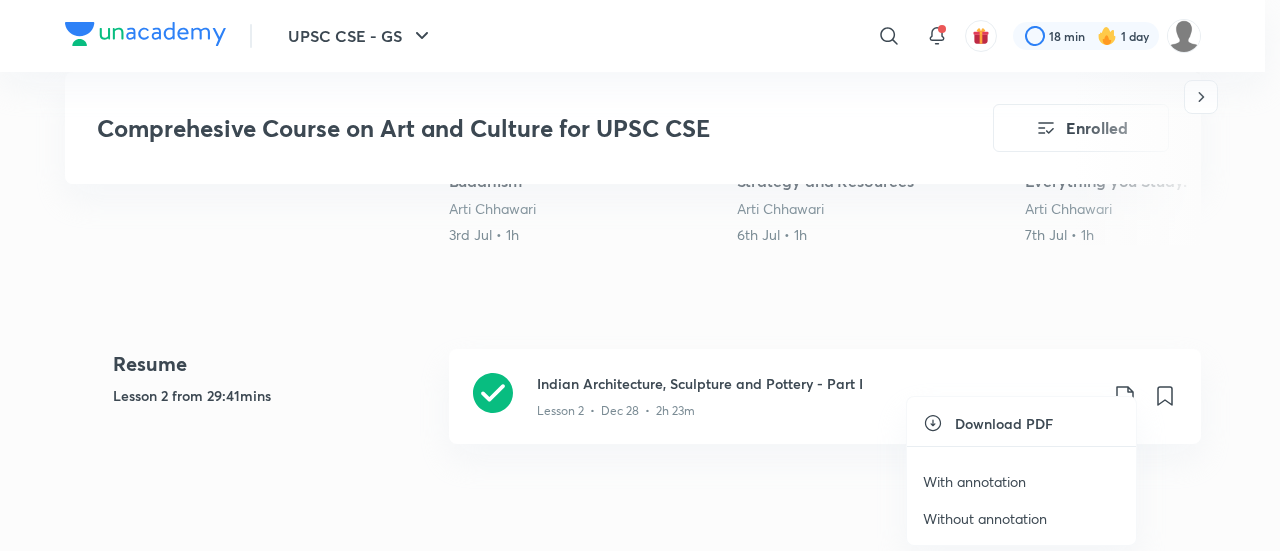 click on "With annotation" at bounding box center [974, 481] 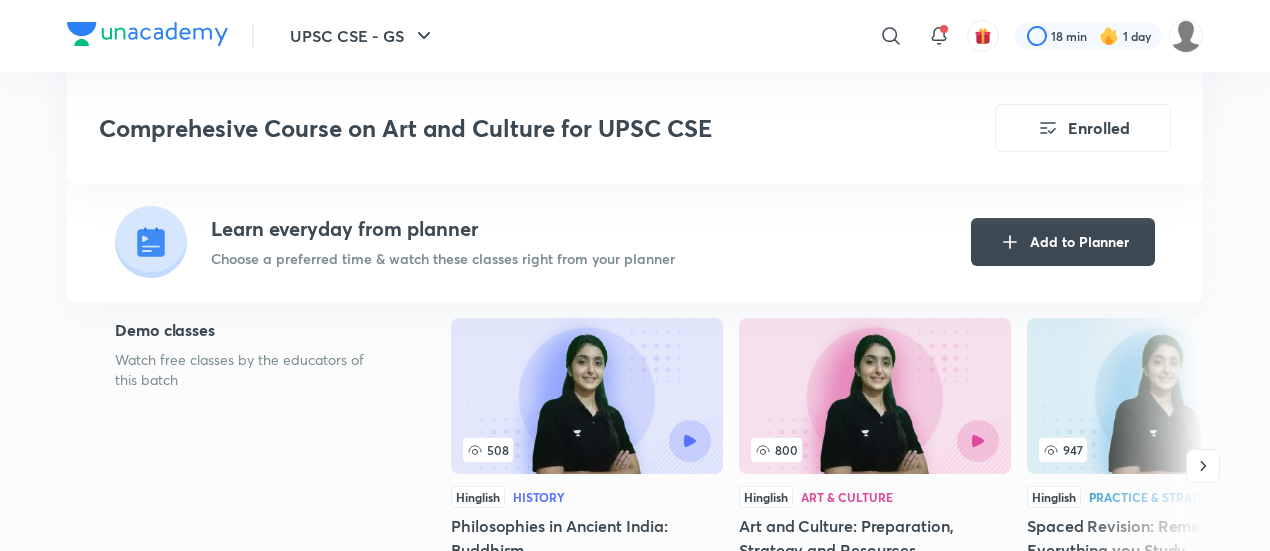 scroll, scrollTop: 400, scrollLeft: 0, axis: vertical 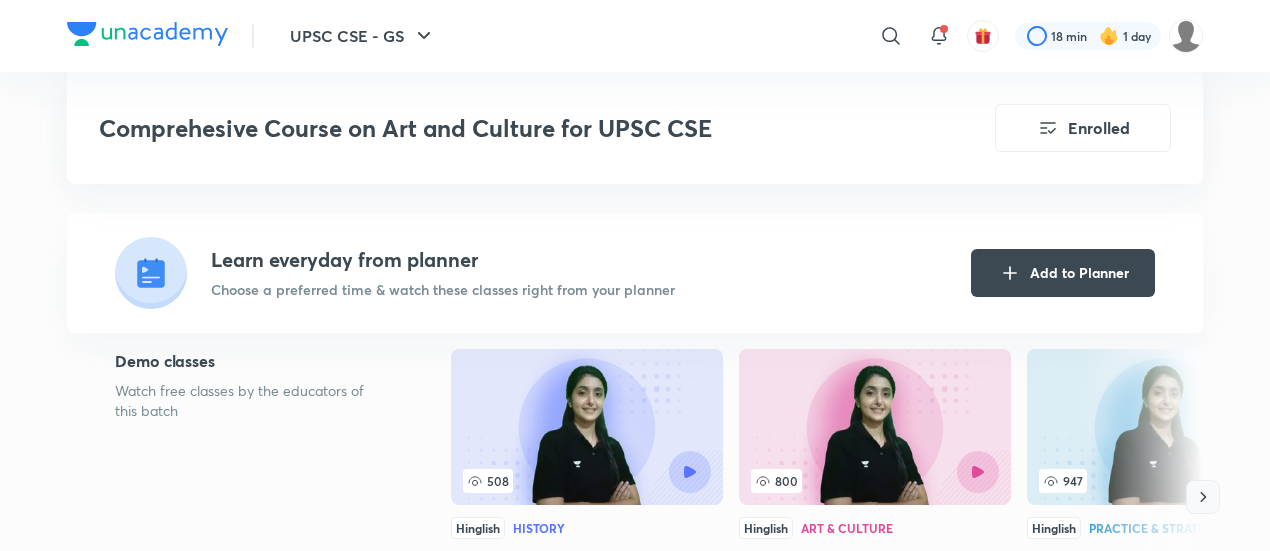 click 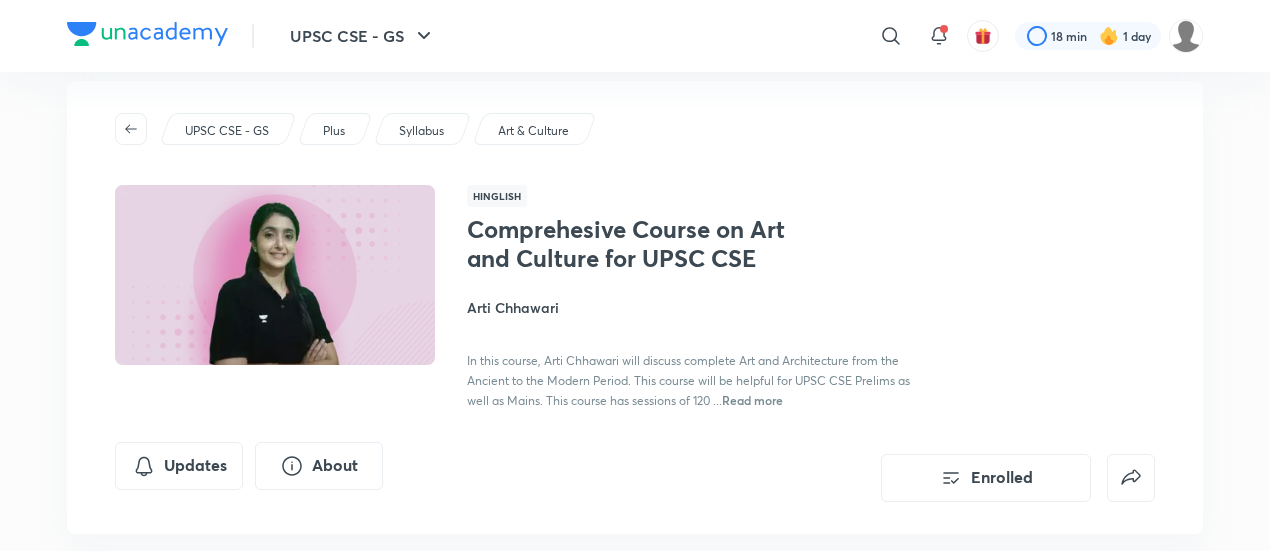 scroll, scrollTop: 0, scrollLeft: 0, axis: both 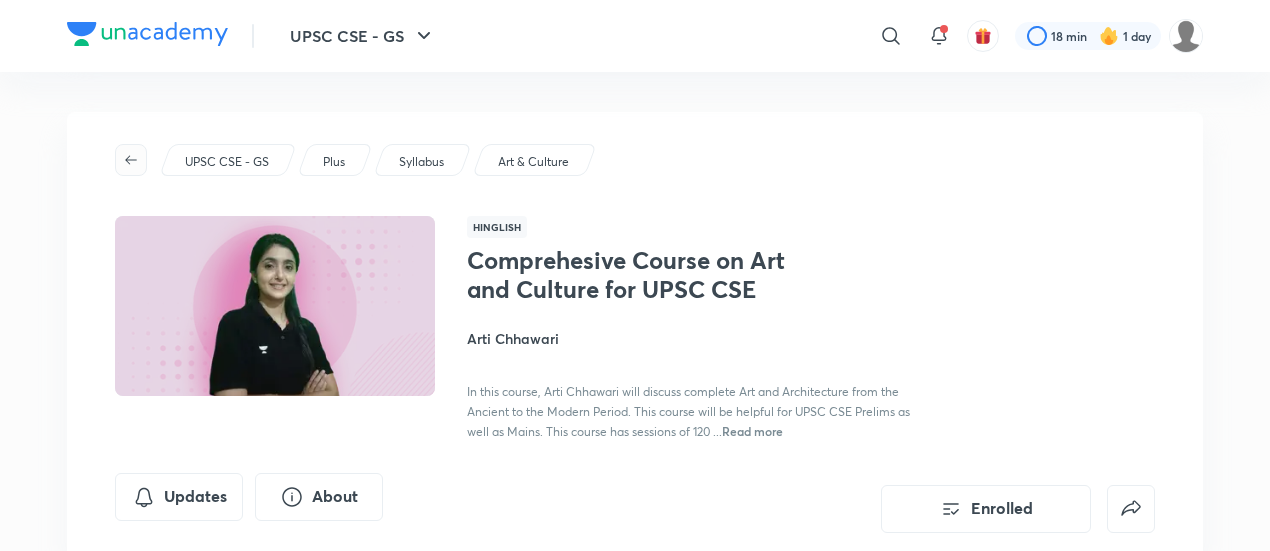 click 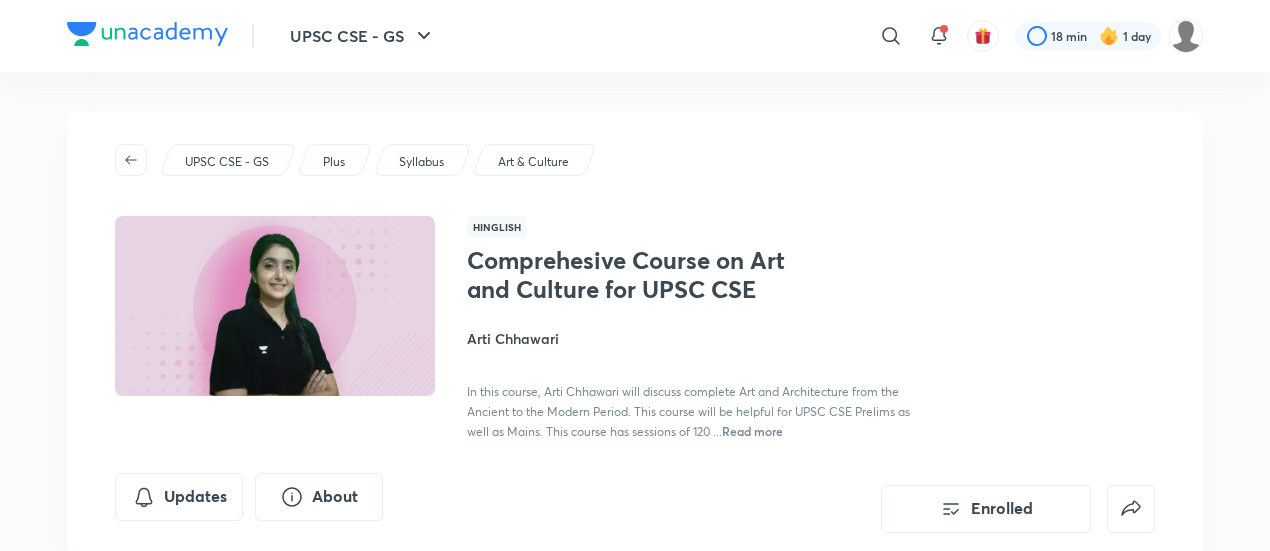 scroll, scrollTop: 100, scrollLeft: 0, axis: vertical 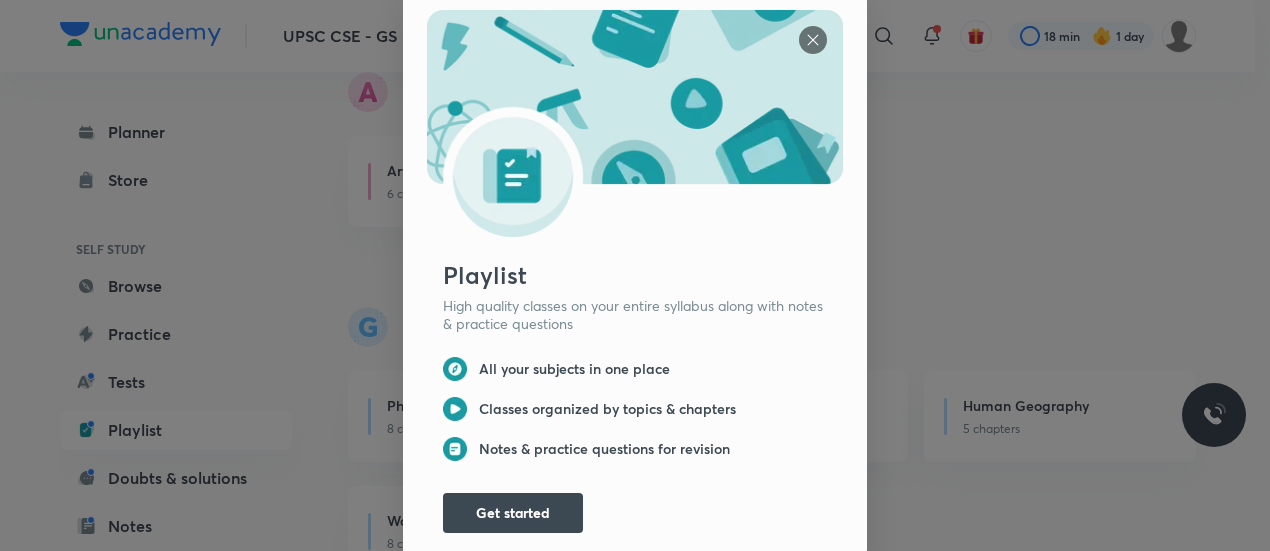 click at bounding box center [813, 40] 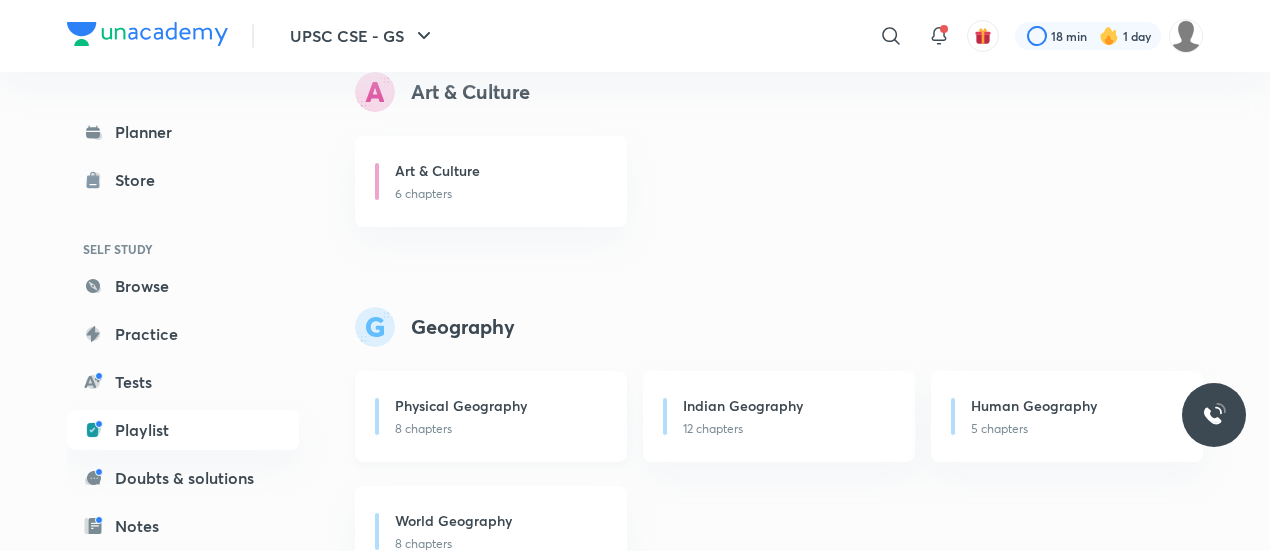 scroll, scrollTop: 1056, scrollLeft: 0, axis: vertical 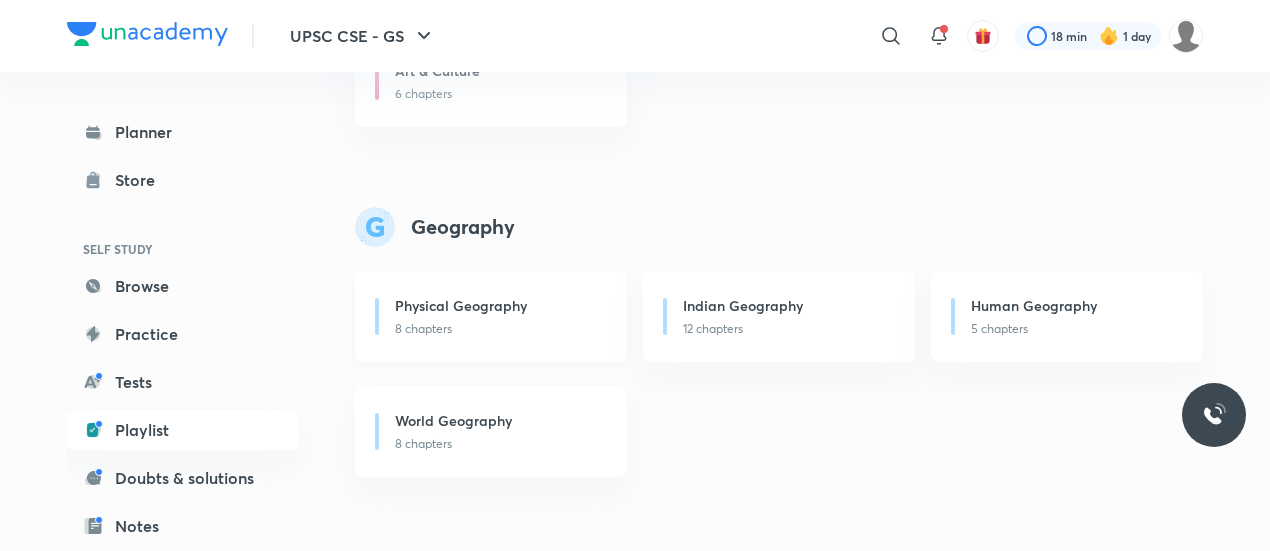 click on "Physical Geography" at bounding box center (499, 307) 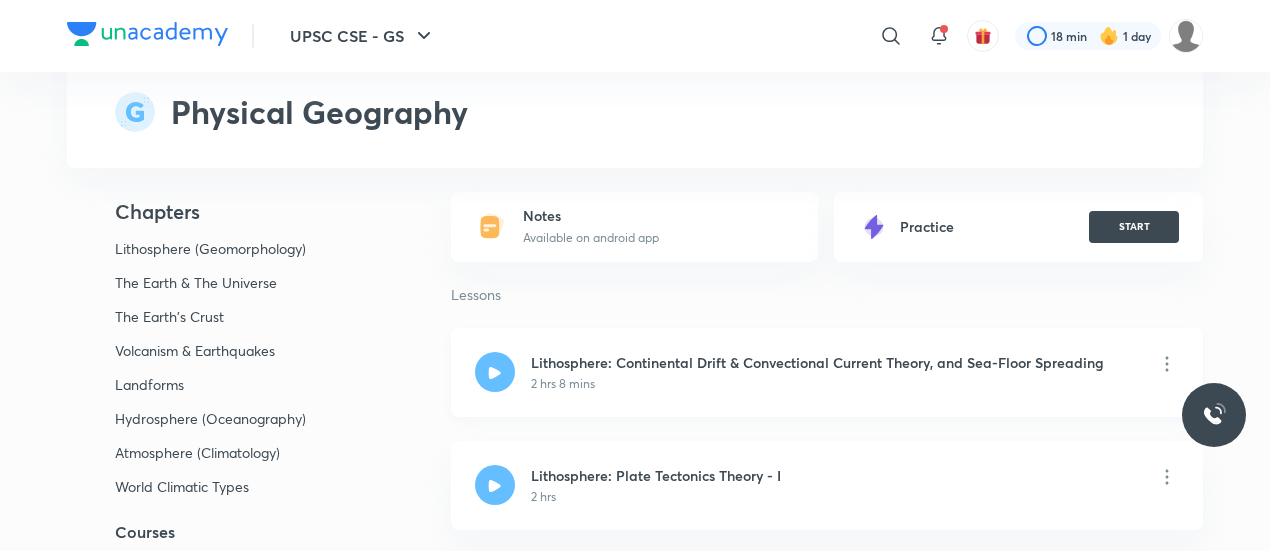 scroll, scrollTop: 300, scrollLeft: 0, axis: vertical 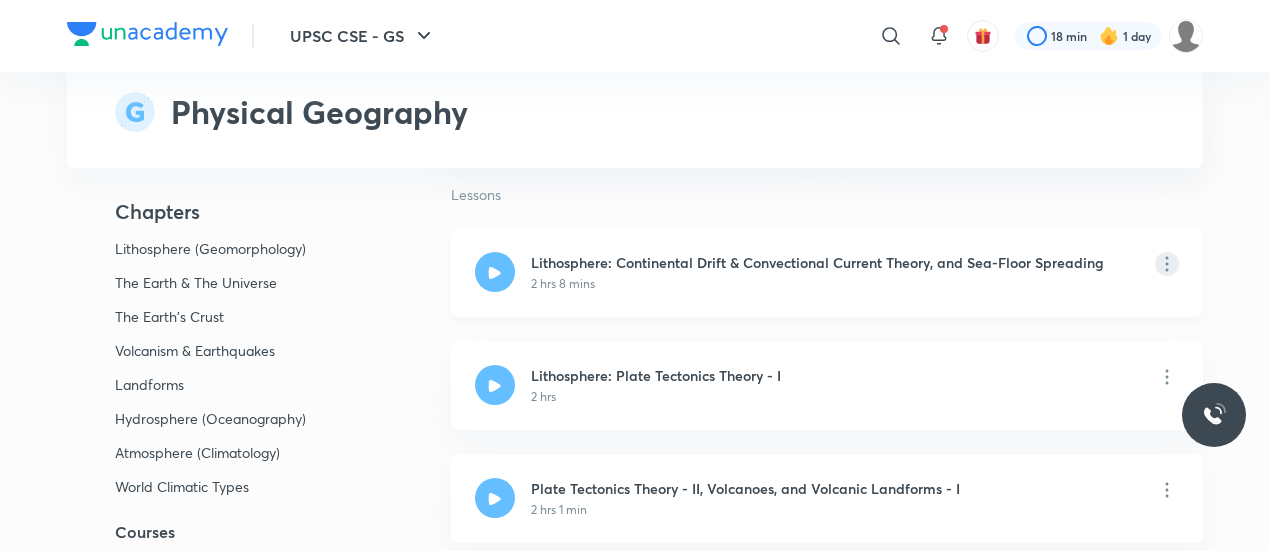 click 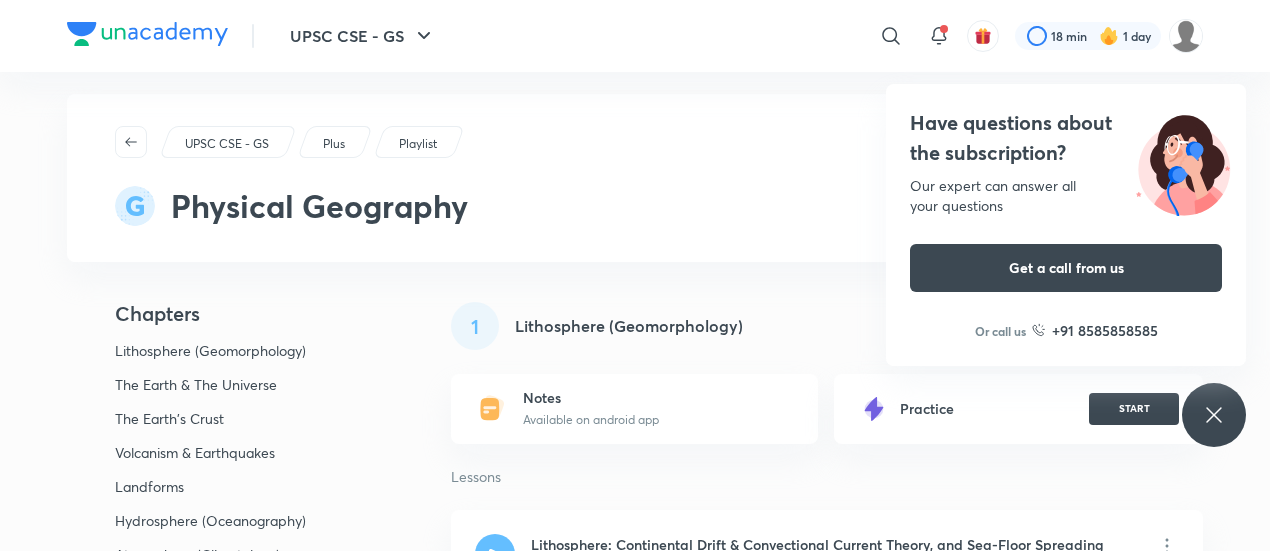 scroll, scrollTop: 0, scrollLeft: 0, axis: both 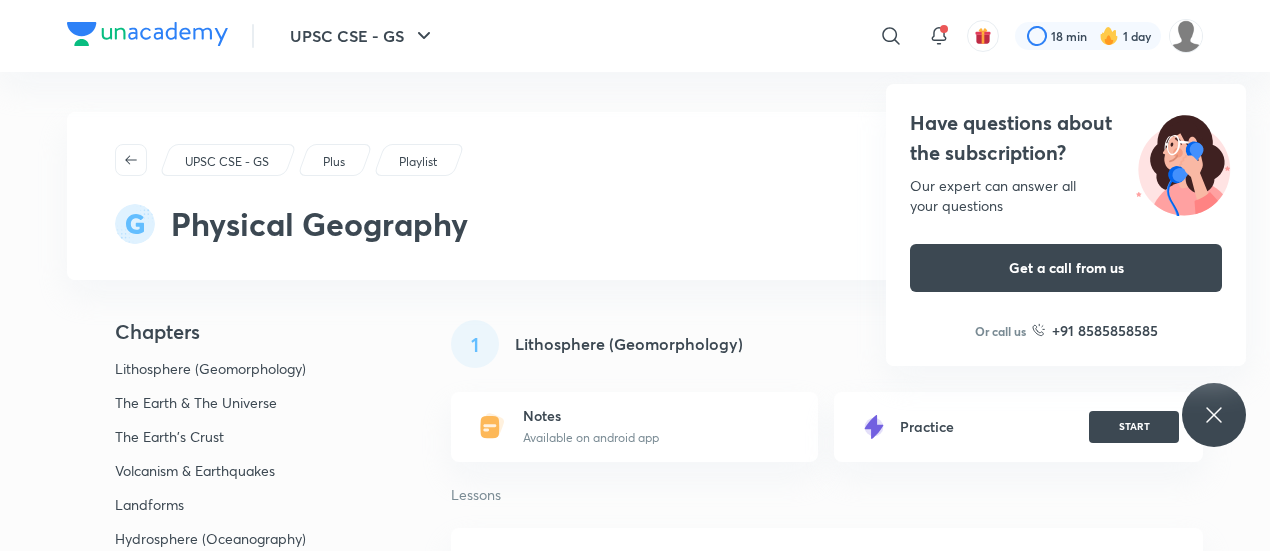 click on "Chapters Lithosphere (Geomorphology) The Earth & The Universe The Earth's Crust Volcanism & Earthquakes Landforms Hydrosphere (Oceanography) Atmosphere (Climatology) World Climatic Types Courses 1 Lithosphere (Geomorphology) Notes Available on android app Practice START Lessons Lithosphere: Continental Drift & Convectional Current Theory, and Sea-Floor Spreading 2 hrs 8 mins Lithosphere: Plate Tectonics Theory - I 2 hrs Plate Tectonics Theory - II, Volcanoes, and Volcanic Landforms - I 2 hrs 1 min Volcanic Landforms - II 2 hrs 3 mins Detailed Explanation of Rocks 2 hrs Mountains, Plateau, River Course, Plant Roots, and Earth Movements 2 hrs River Course, Drainage Patterns, and Landforms - I 2 hrs 1 min Landforms - II, Coastlines of Submergence, River Valley Formation & Drainage Patterns 2 hrs Glacial Erosional Landforms, Deposition, and Atmosphere & its Composition 2 hrs 2 The Earth & The Universe Notes Available on android app Practice START Lessons 2 hrs Earth: Basics and Latitudes & Longitudes - II 2 hrs 3" at bounding box center [635, 3777] 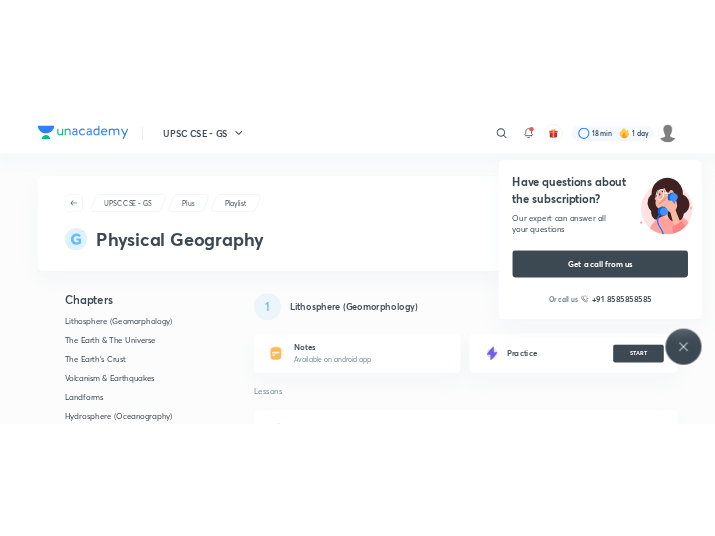 scroll, scrollTop: 100, scrollLeft: 0, axis: vertical 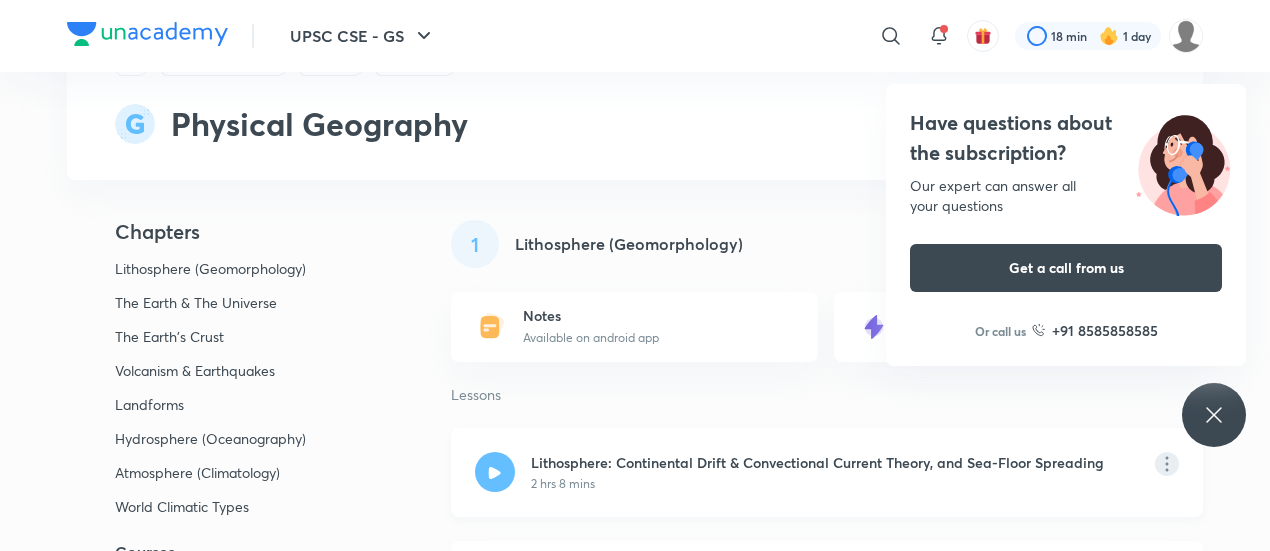 click 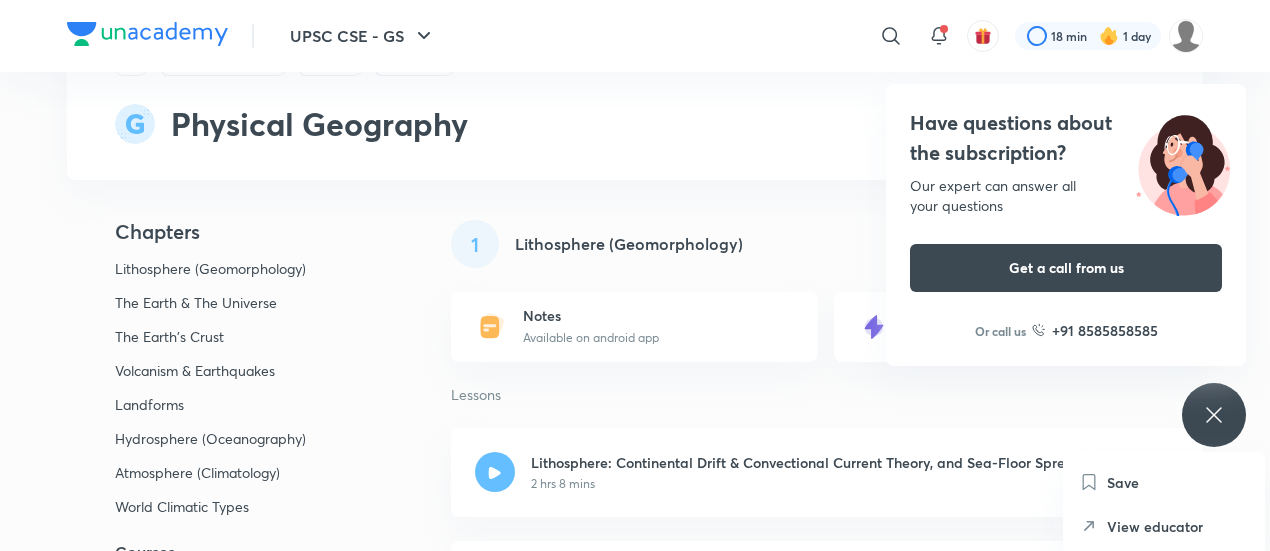 click on "Save" at bounding box center (1164, 482) 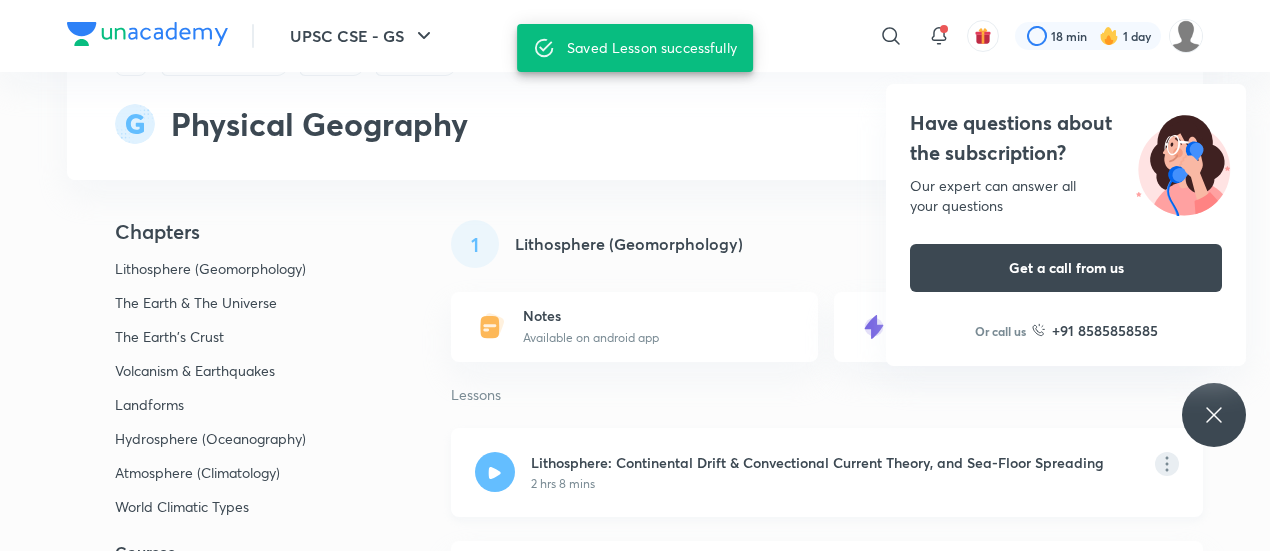 click 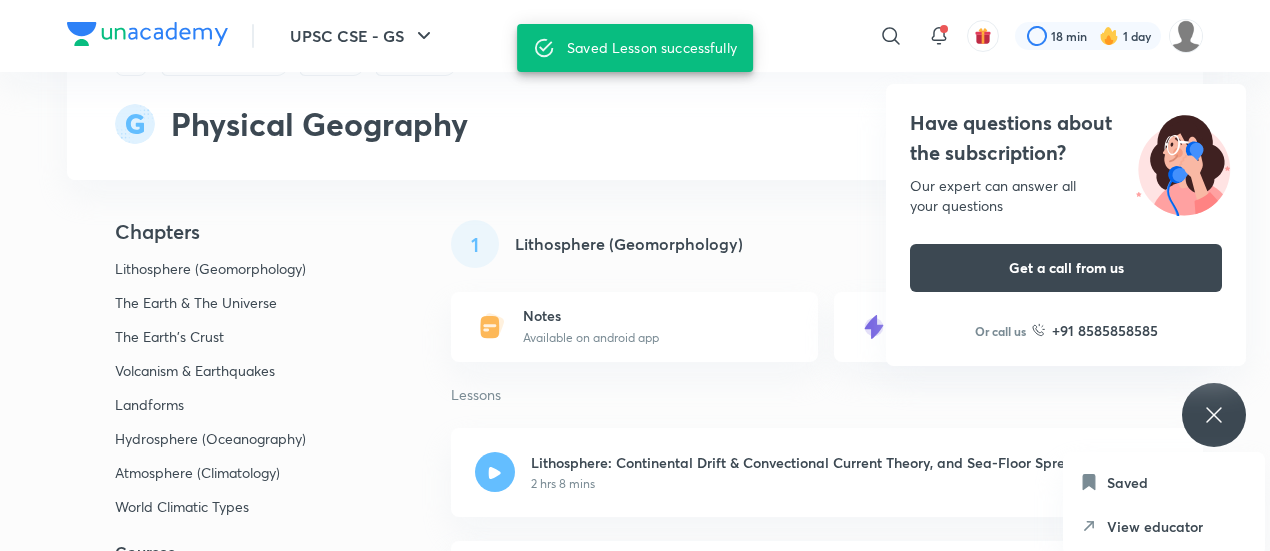 click on "Saved" at bounding box center (1127, 482) 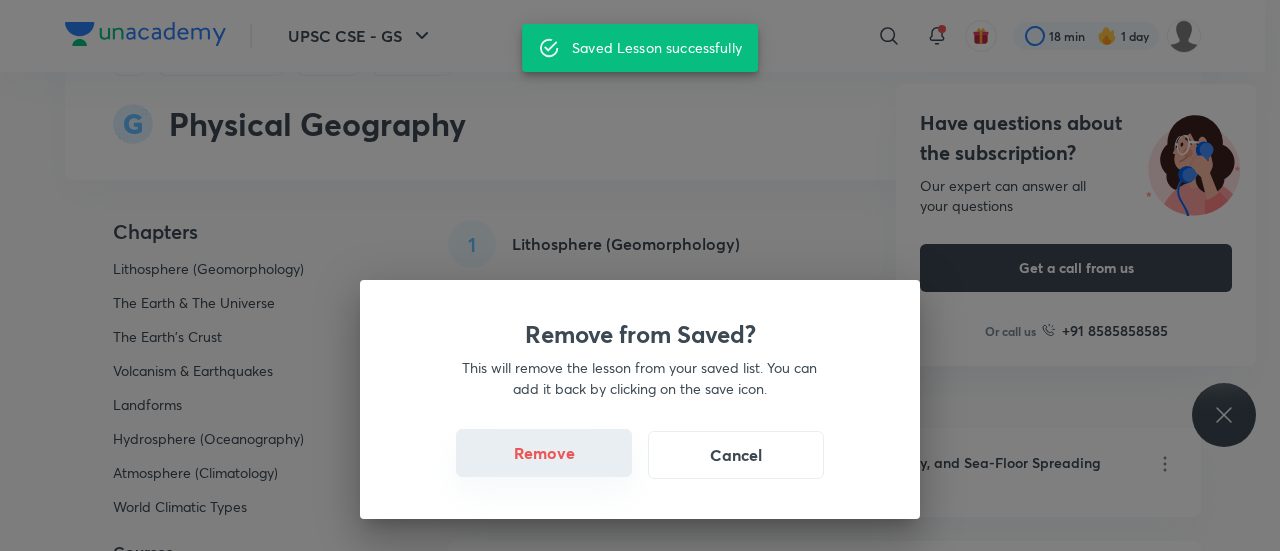 click on "Remove" at bounding box center (544, 453) 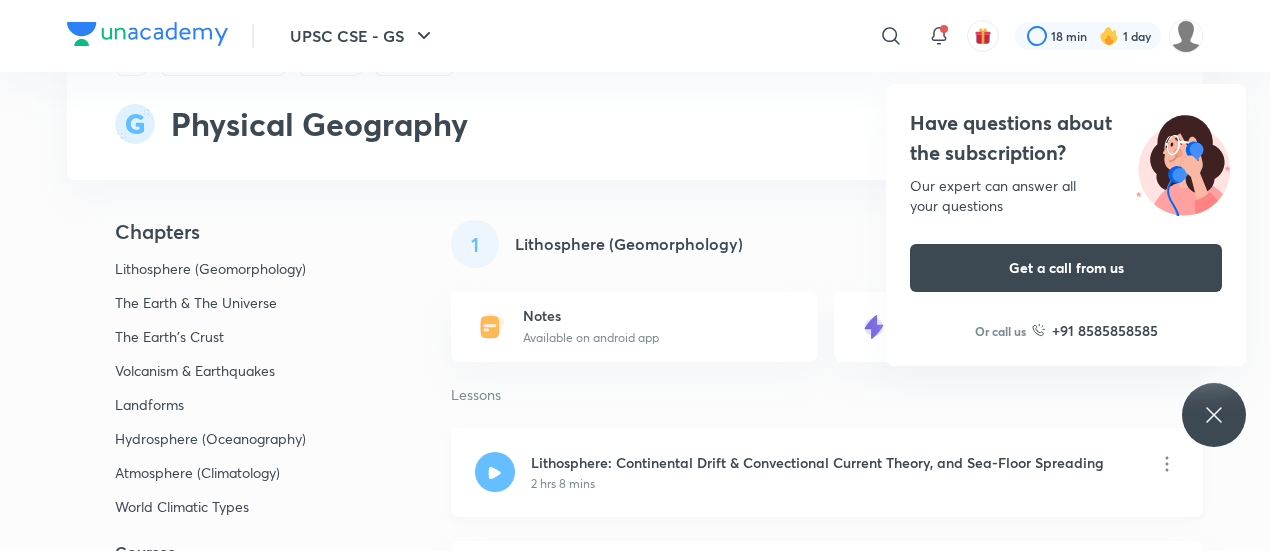 click on "2 hrs 8 mins" at bounding box center [817, 484] 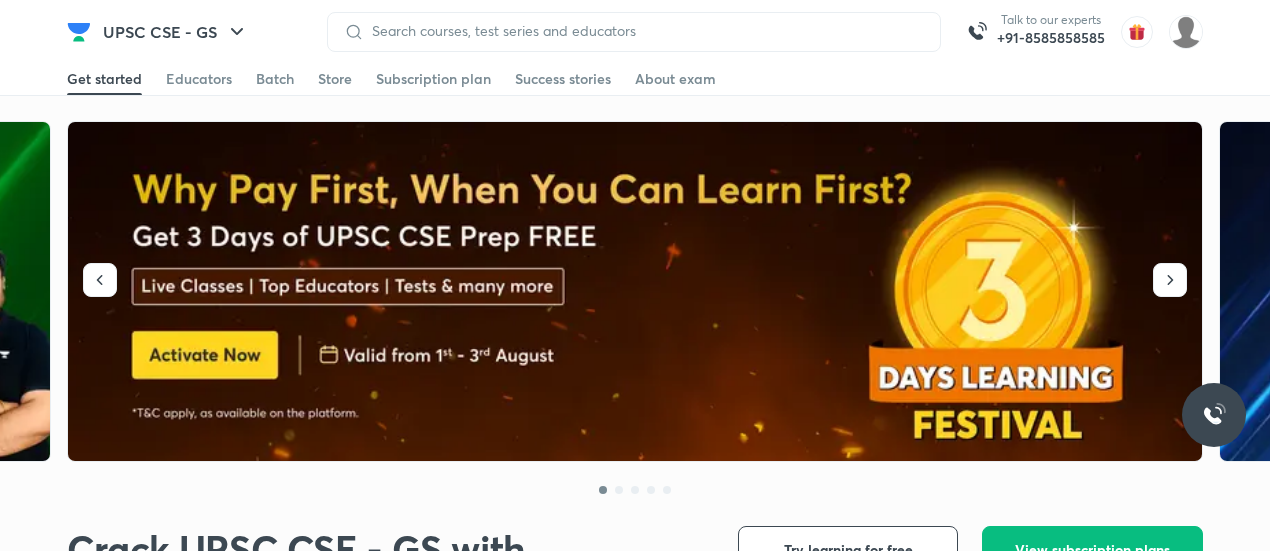 scroll, scrollTop: 0, scrollLeft: 0, axis: both 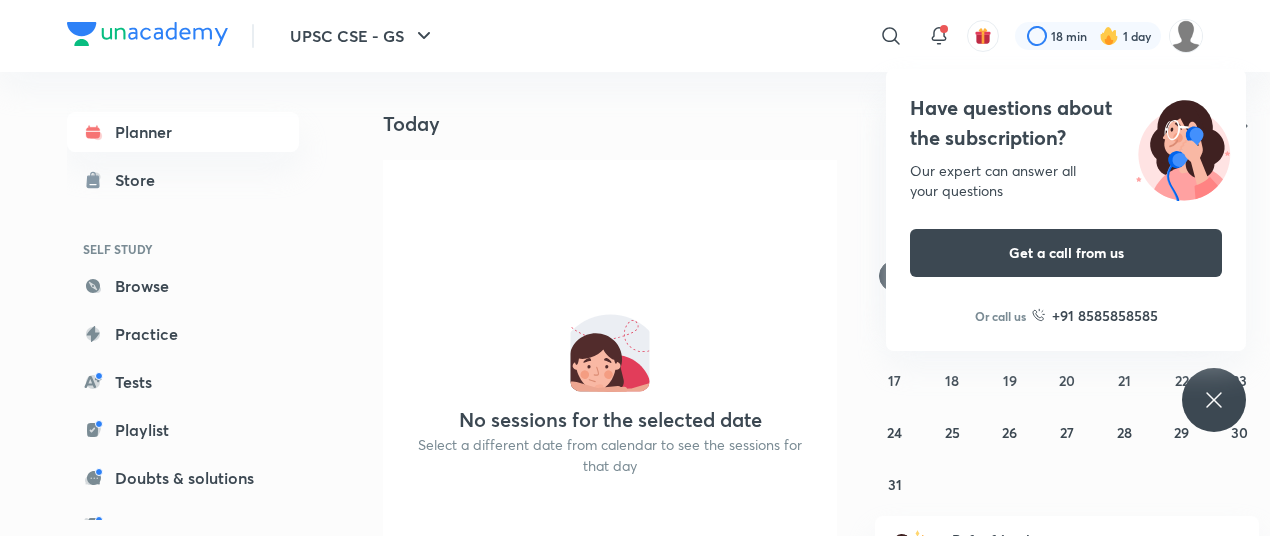 drag, startPoint x: 681, startPoint y: 21, endPoint x: 588, endPoint y: 245, distance: 242.53865 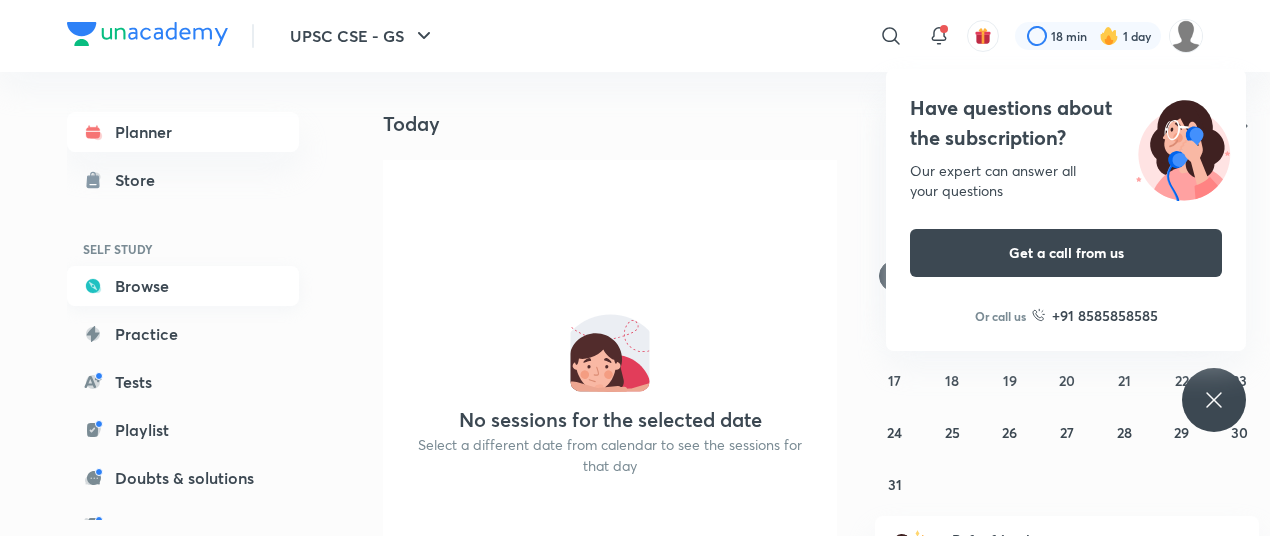click on "Browse" at bounding box center [183, 286] 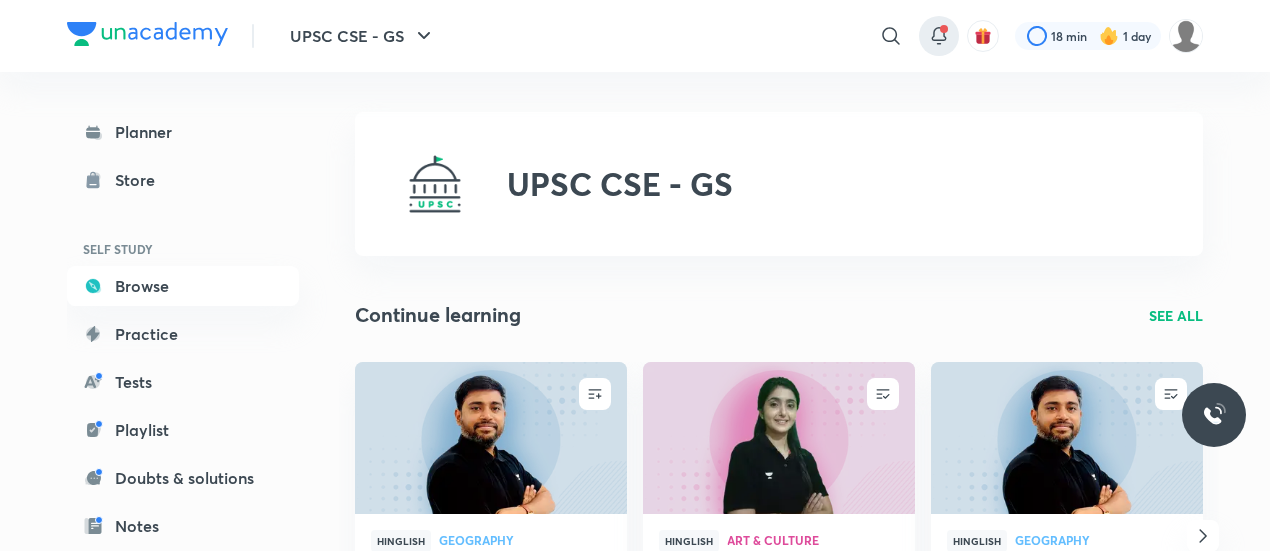 click 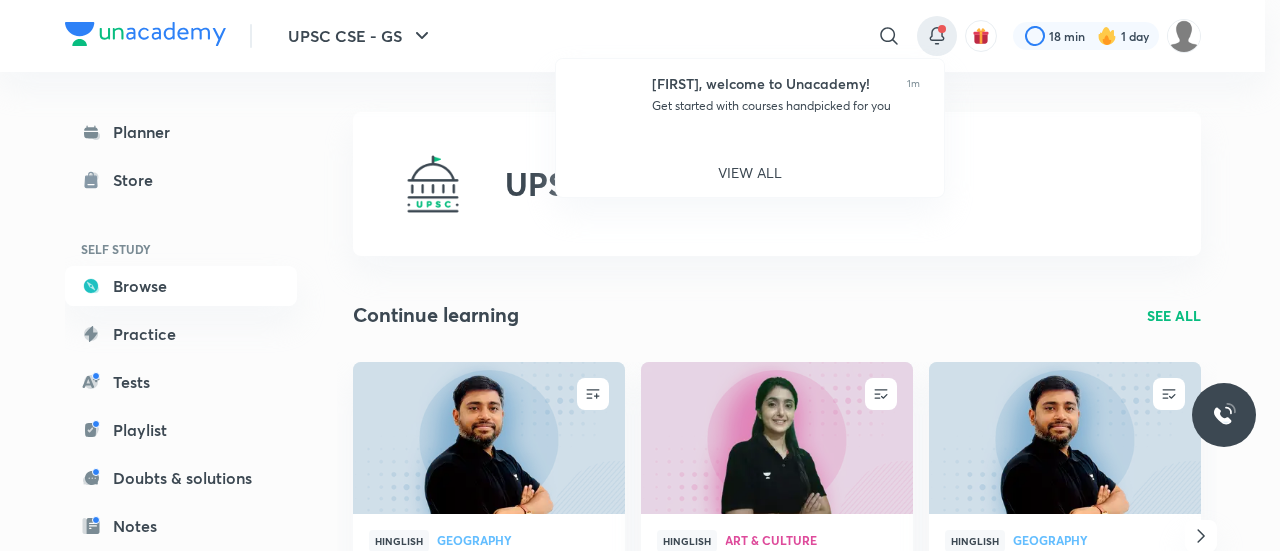 click at bounding box center [640, 275] 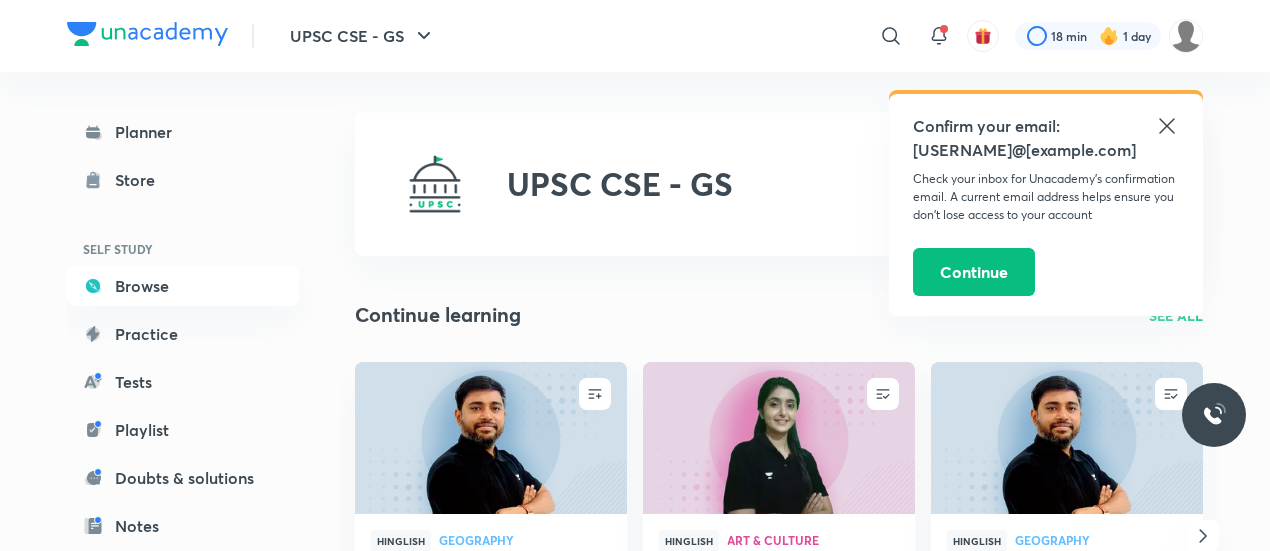 click on "Planner Store SELF STUDY Browse Practice Tests Playlist Doubts & solutions Notes Free live classes ME Enrollments Saved UPSC CSE - GS Continue learning SEE ALL ENROLL Hinglish Geography Comprehensive Course on Physical Geography Ended on [DATE] • 27 lessons [NAME] UNENROLL Hinglish Art & Culture Comprehesive Course on Art and Culture for UPSC CSE Ended on [DATE] • 27 lessons [NAME] UNENROLL Hinglish Geography Comprehensive Course on Physical Geography Ended on [DATE] • 40 lessons [NAME] ENROLL Hinglish History Comprehensive Course on Ancient History for UPSC CSE Ended on [DATE] • 33 lessons [NAME] See All Batches for syllabus completion SEE ALL Hinglish Full Syllabus CSAT Live Pathshala by [NAME] Starts in 4 days • 7 Aug 2025 Evening classes [NAME] View full schedule English Full Syllabus UCAN - Unacademy's Current Affairs Navigator for the Civil Services Examination Starts in 4 days • 7 Aug 2025 Morning classes English" at bounding box center (635, 923) 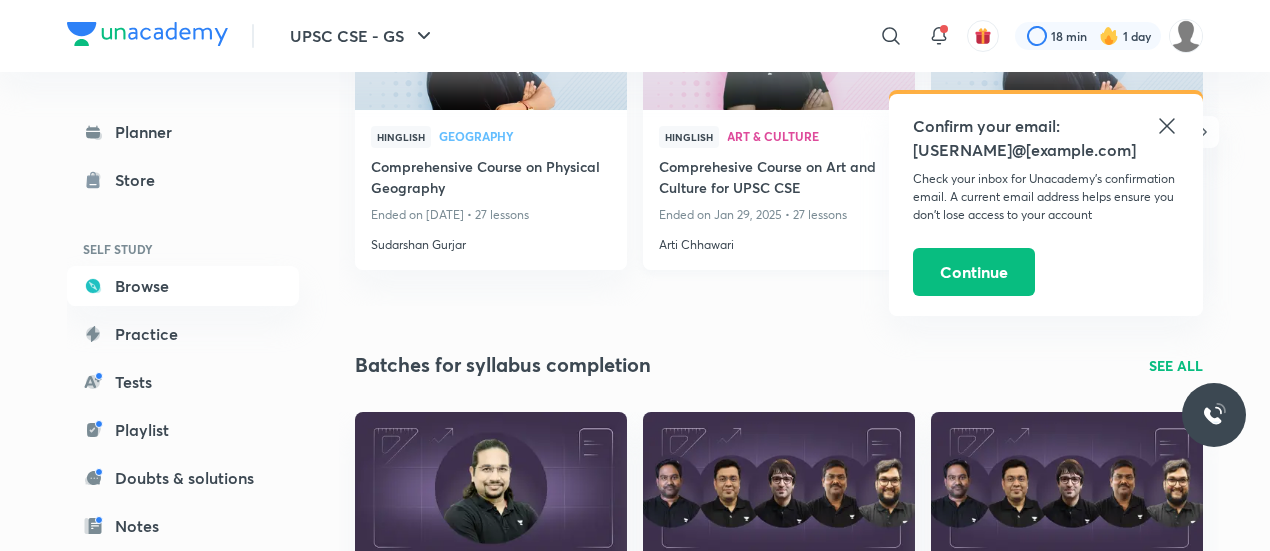 scroll, scrollTop: 200, scrollLeft: 0, axis: vertical 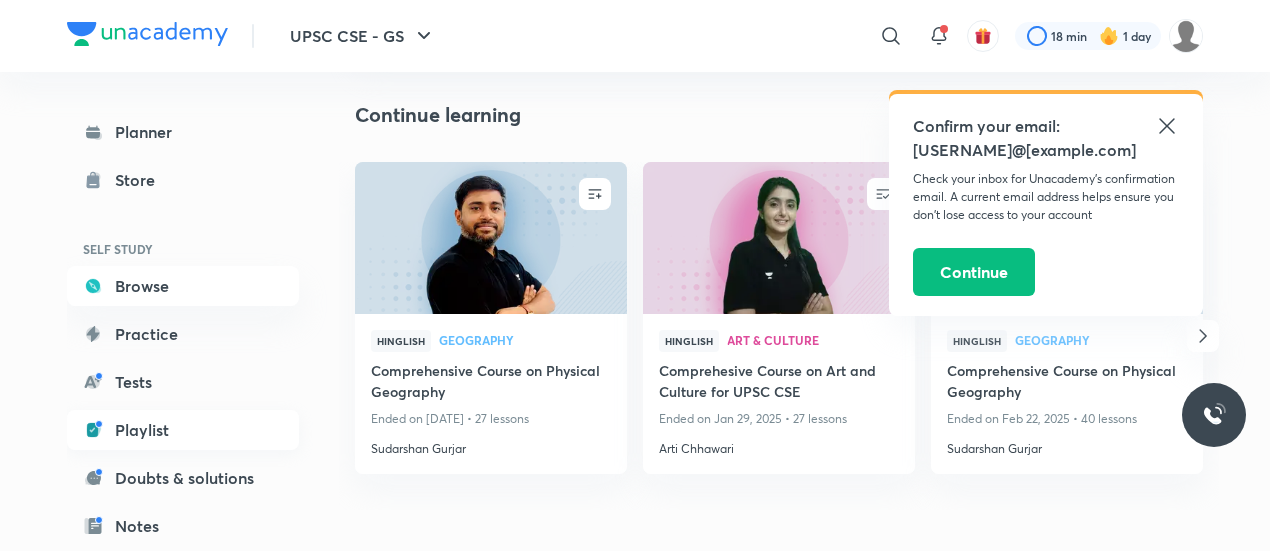 click on "Playlist" at bounding box center (183, 430) 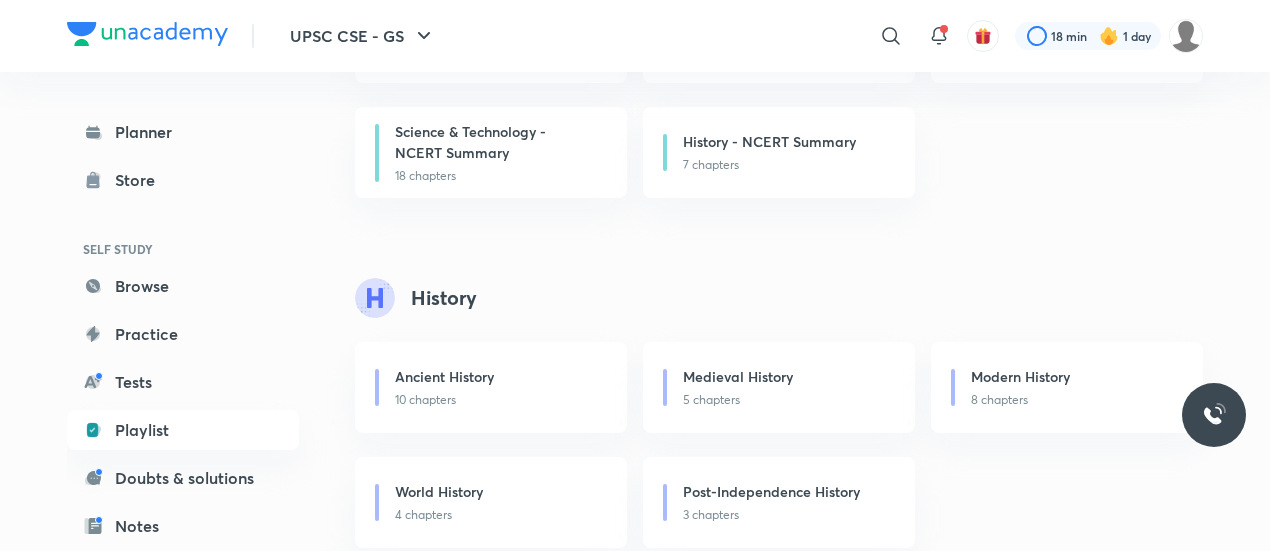 scroll, scrollTop: 500, scrollLeft: 0, axis: vertical 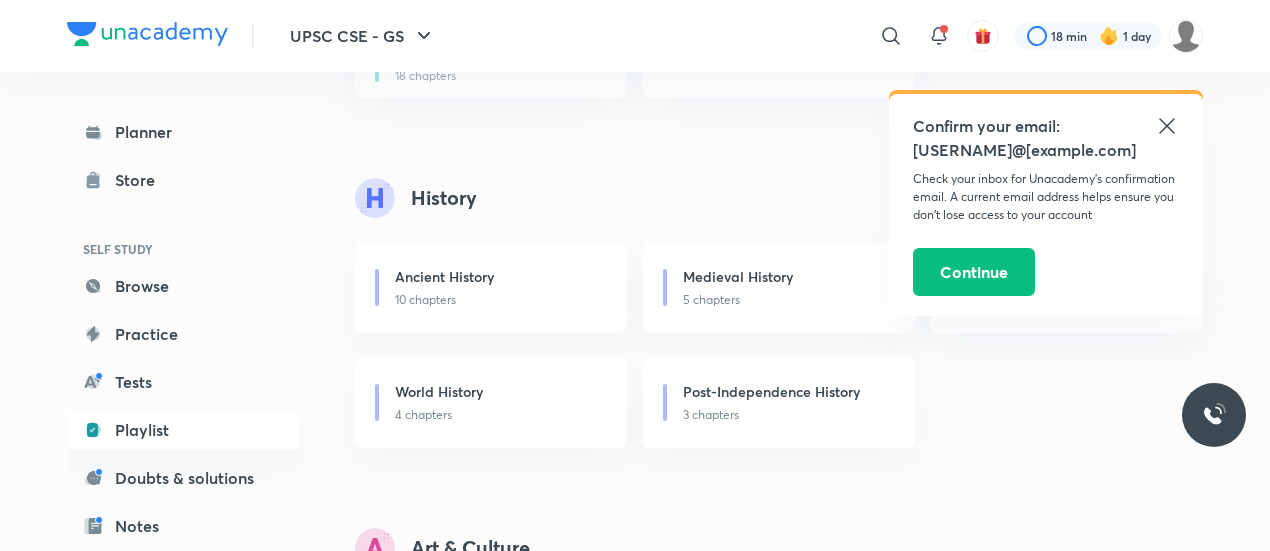 click 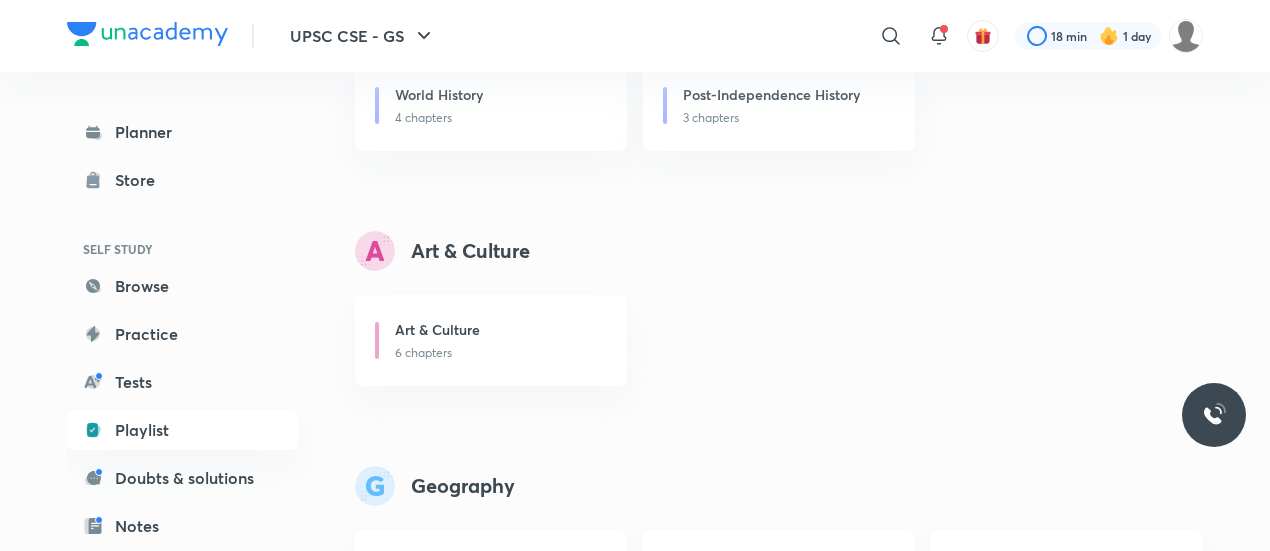 scroll, scrollTop: 1000, scrollLeft: 0, axis: vertical 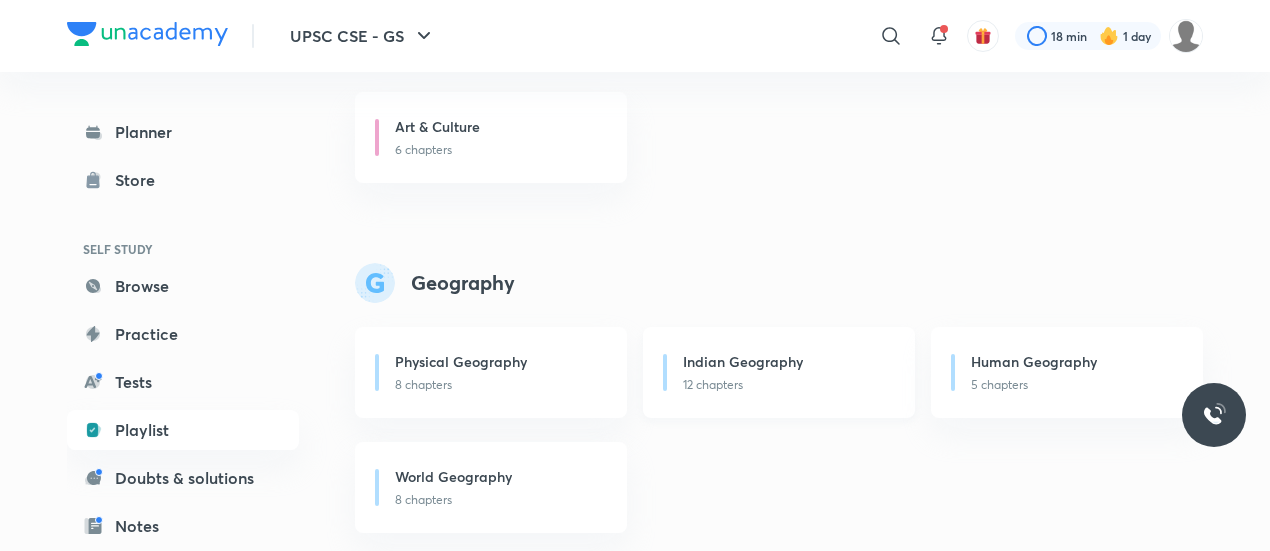 click on "12 chapters" at bounding box center [787, 385] 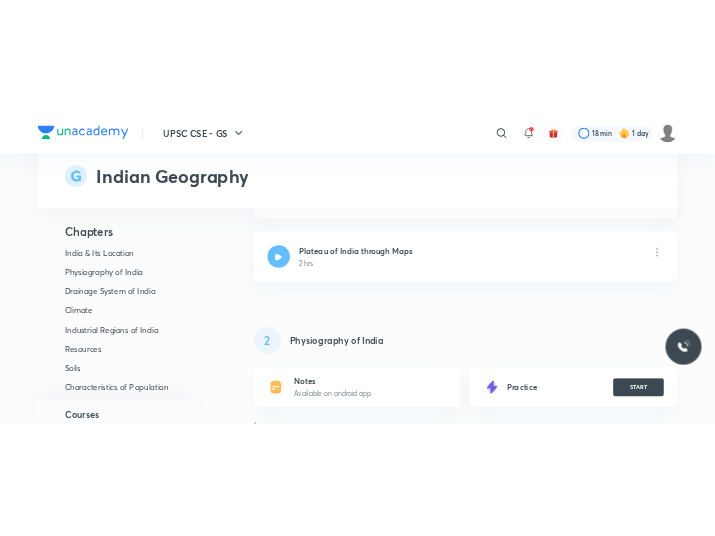 scroll, scrollTop: 900, scrollLeft: 0, axis: vertical 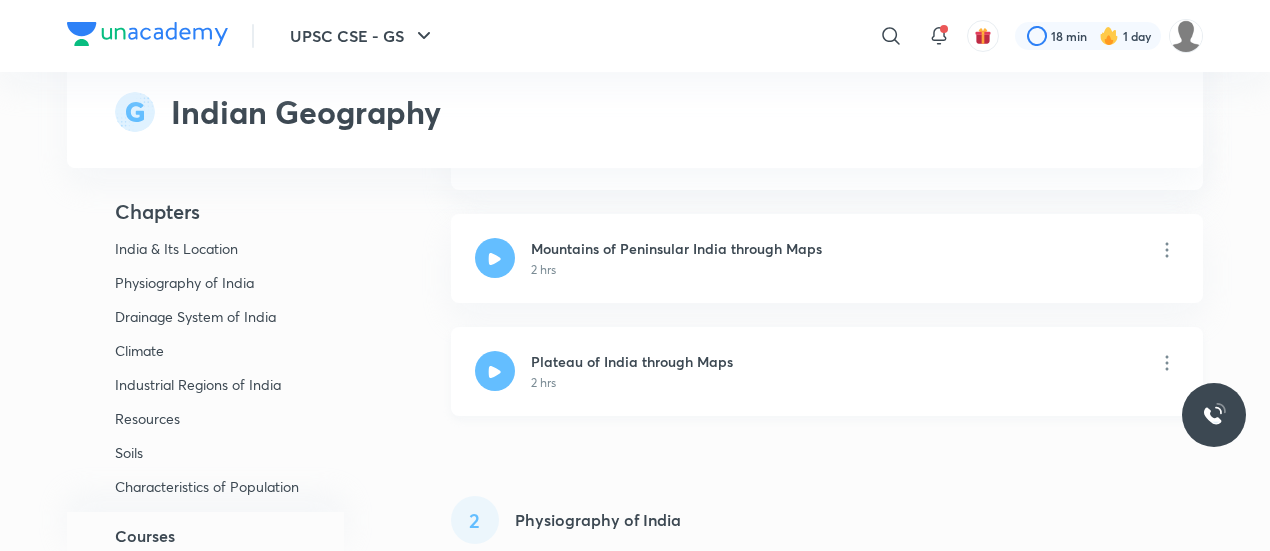 click on "Plateau of India through Maps" at bounding box center [632, 361] 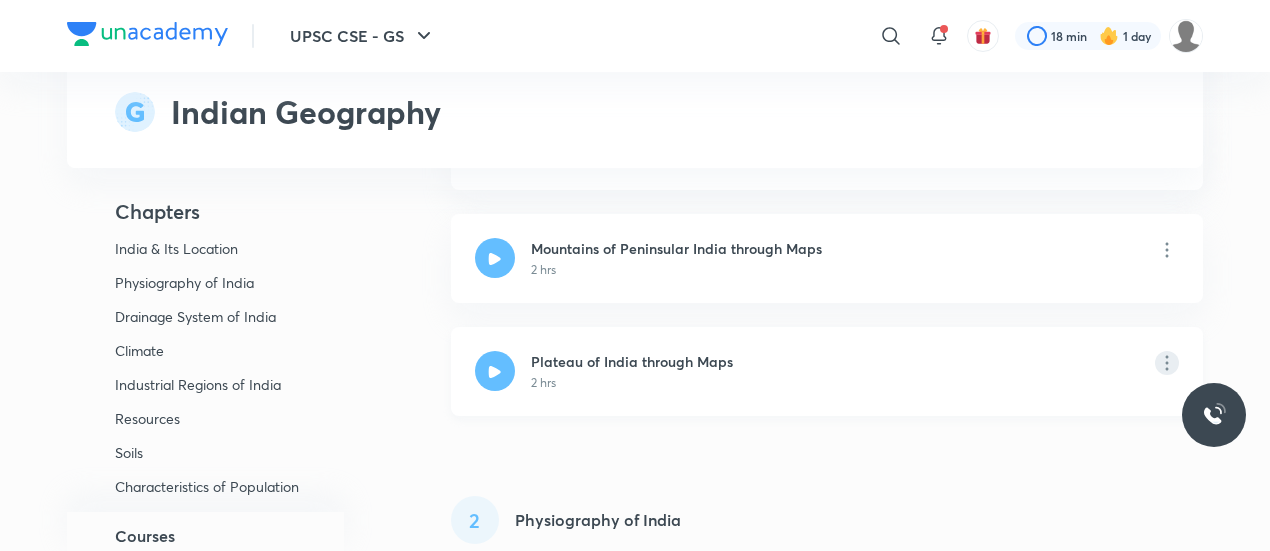 click 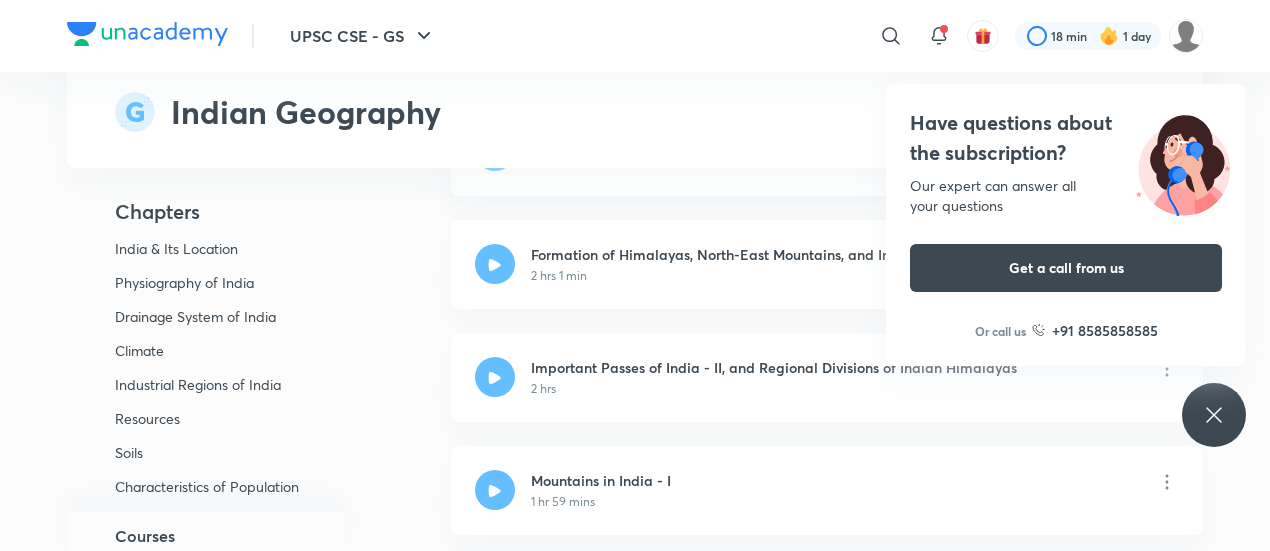 scroll, scrollTop: 1714, scrollLeft: 0, axis: vertical 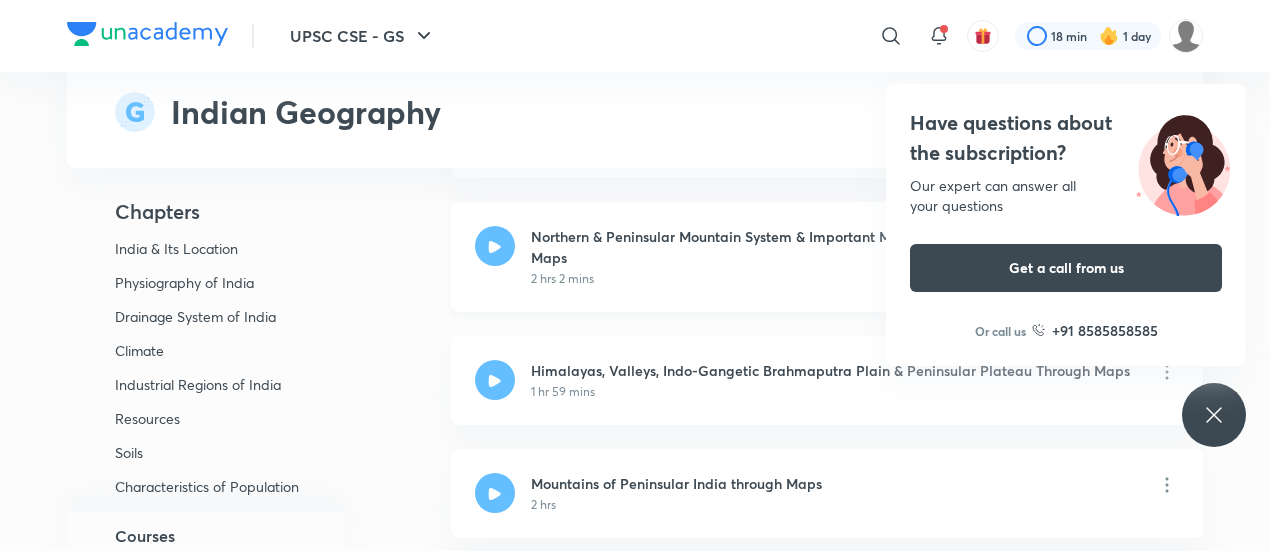 click on "Northern & Peninsular Mountain System & Important Mountain Passes of India Through Maps" at bounding box center [835, 247] 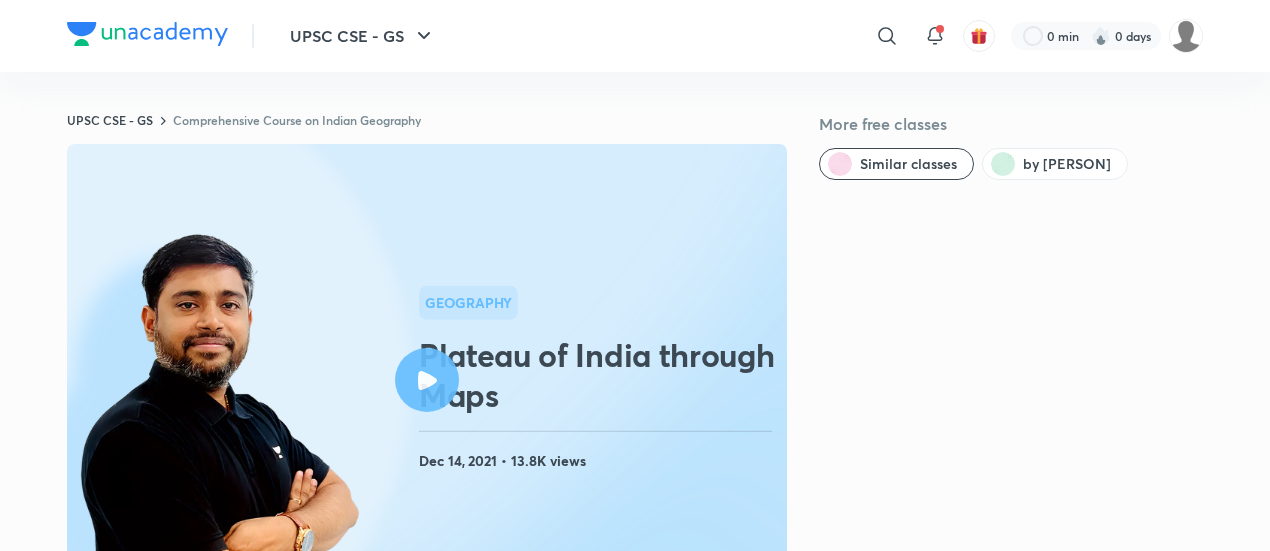 scroll, scrollTop: 200, scrollLeft: 0, axis: vertical 